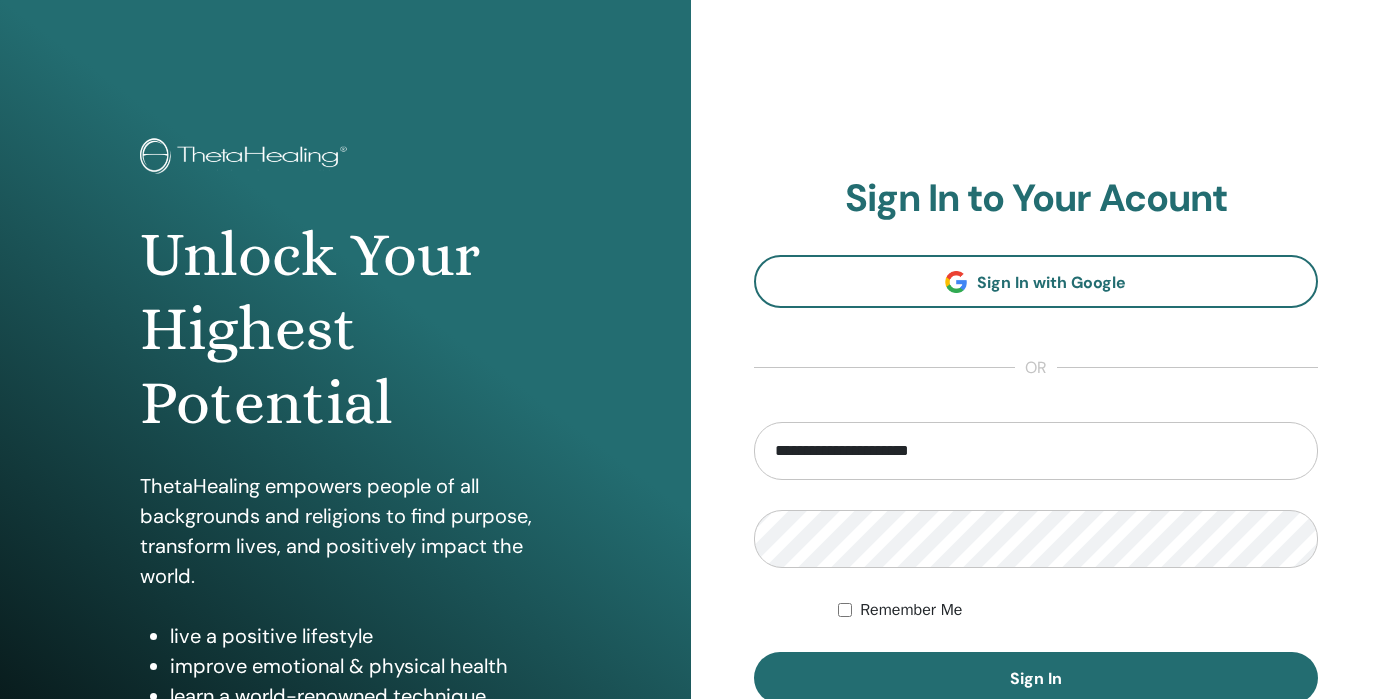 scroll, scrollTop: 0, scrollLeft: 0, axis: both 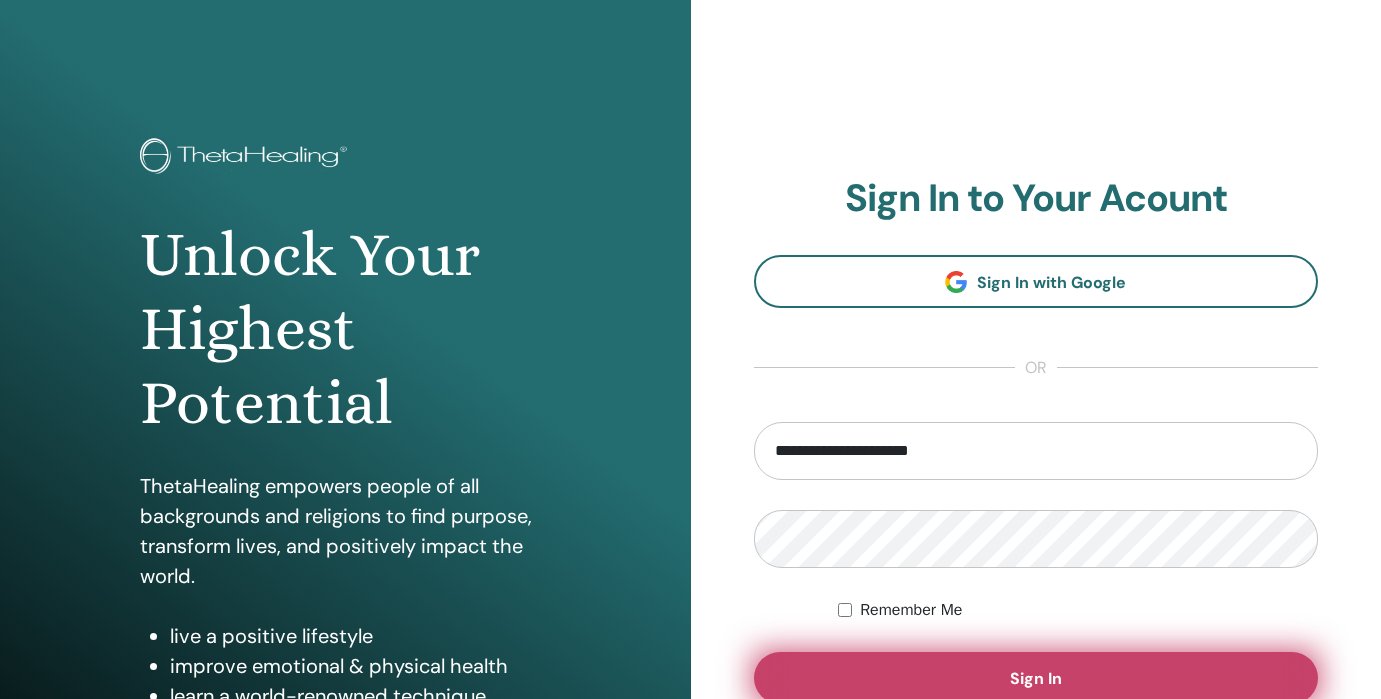 type on "**********" 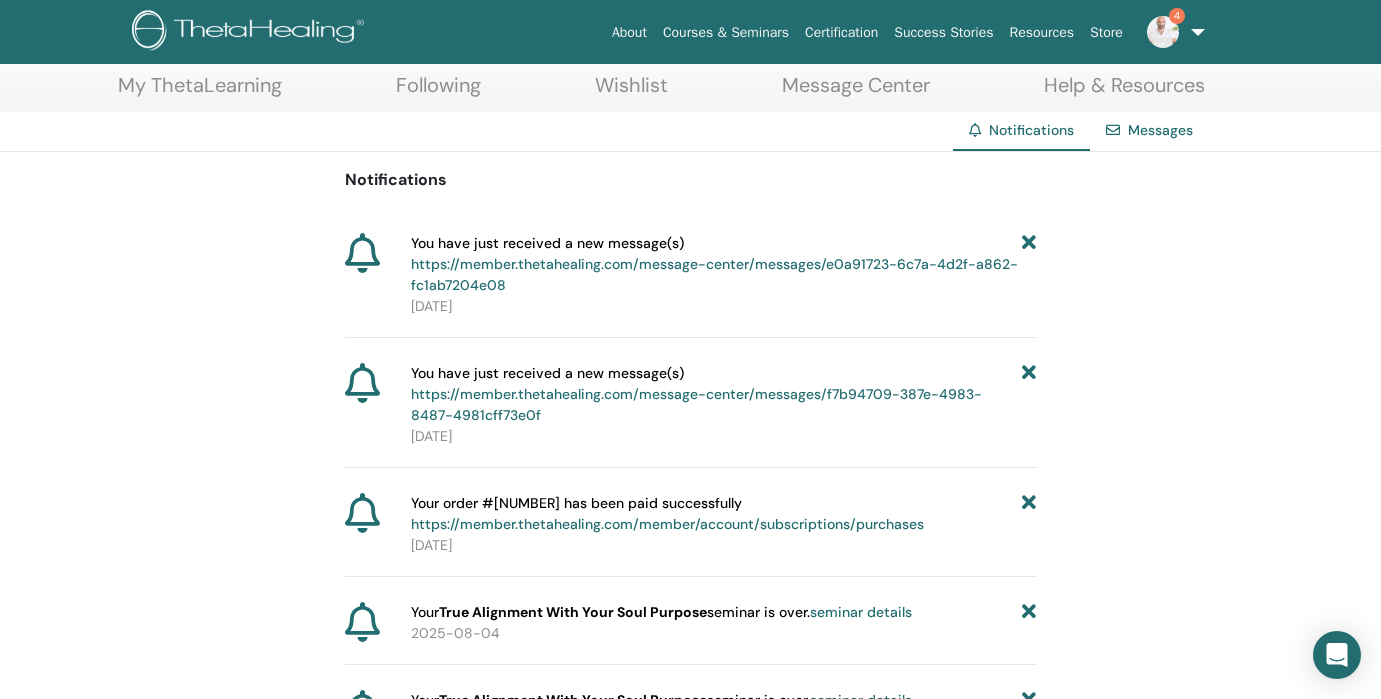 scroll, scrollTop: 106, scrollLeft: 0, axis: vertical 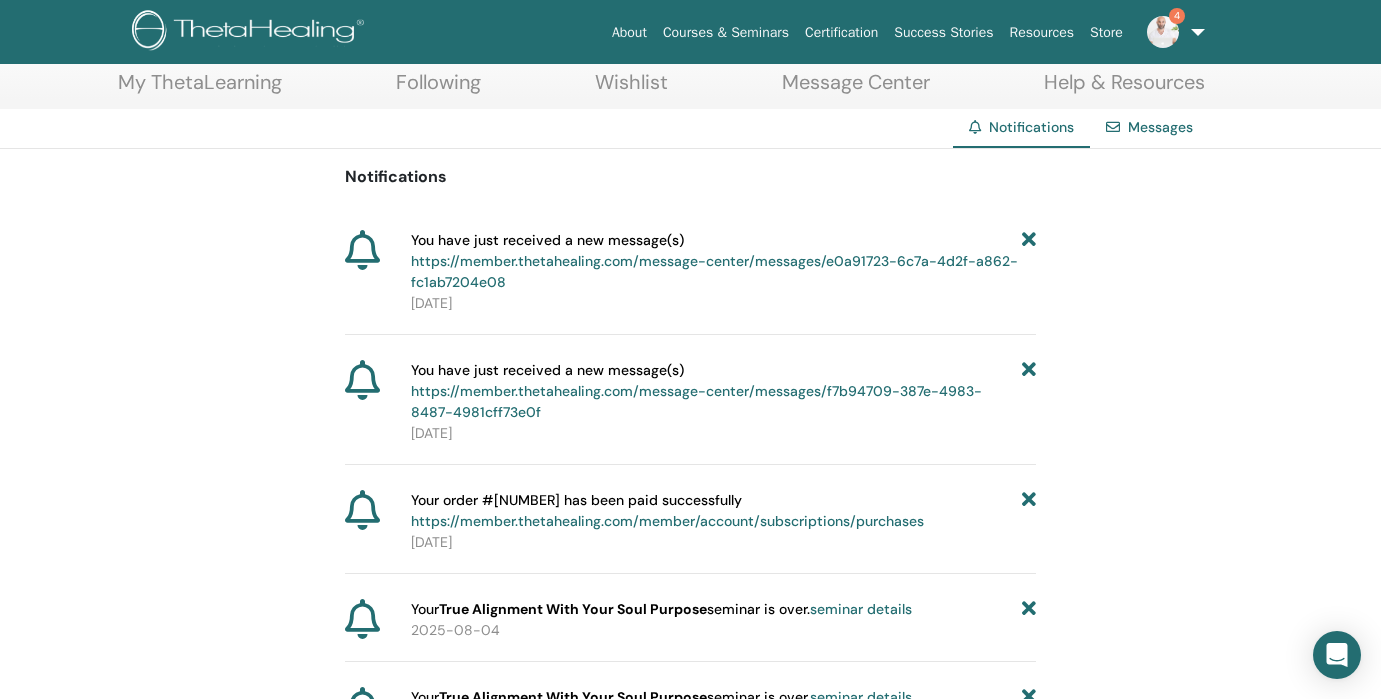 click on "4" at bounding box center [1172, 32] 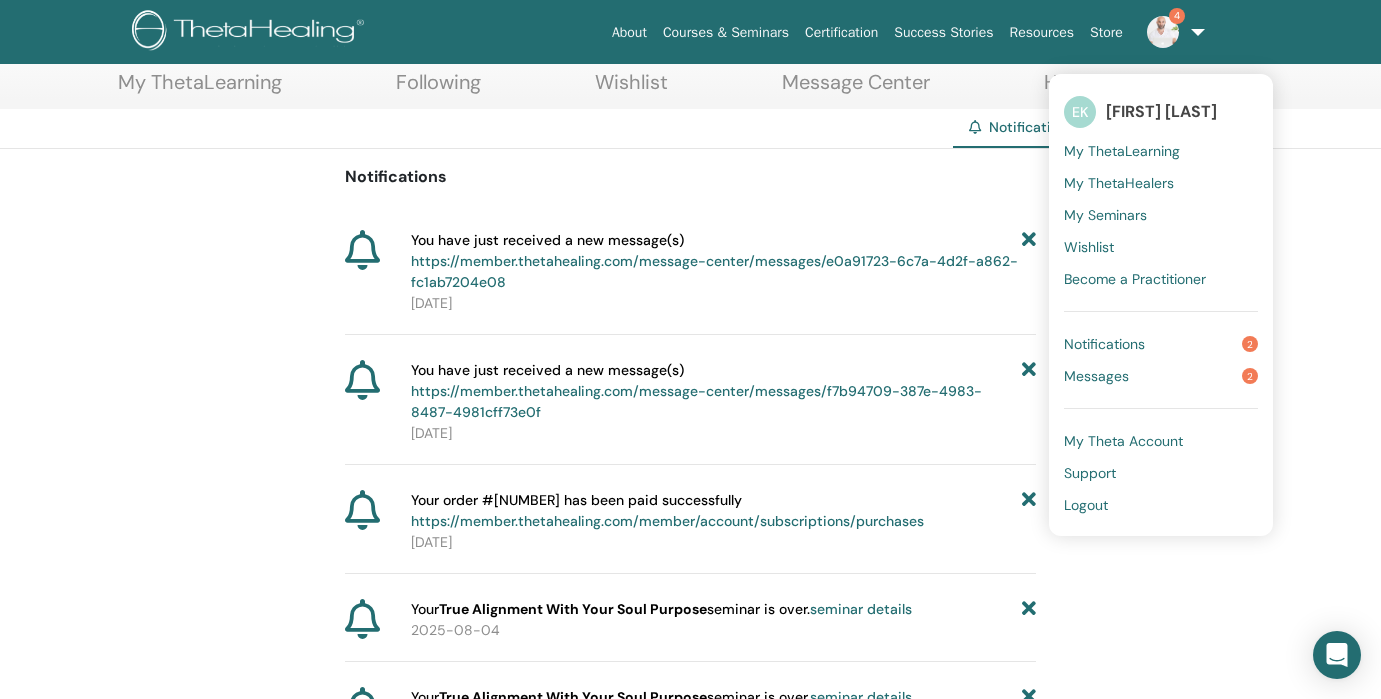 click on "Messages" at bounding box center [1096, 376] 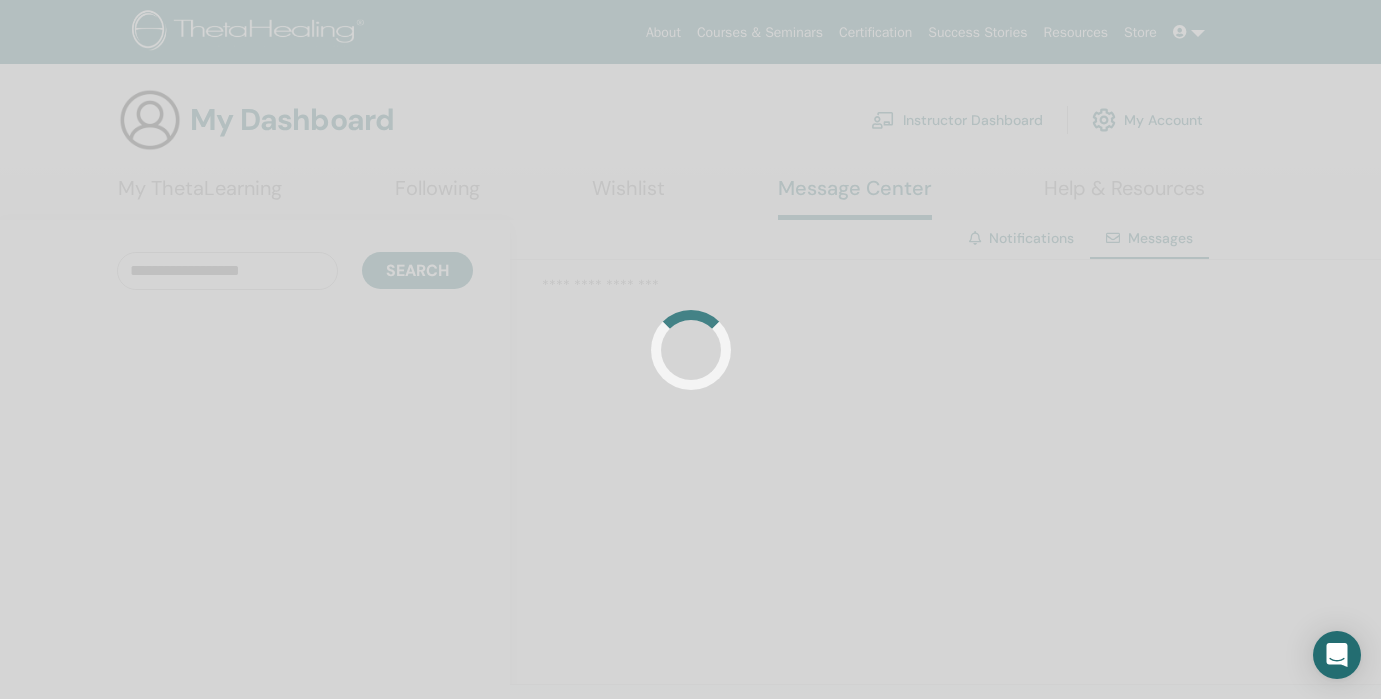 scroll, scrollTop: 0, scrollLeft: 0, axis: both 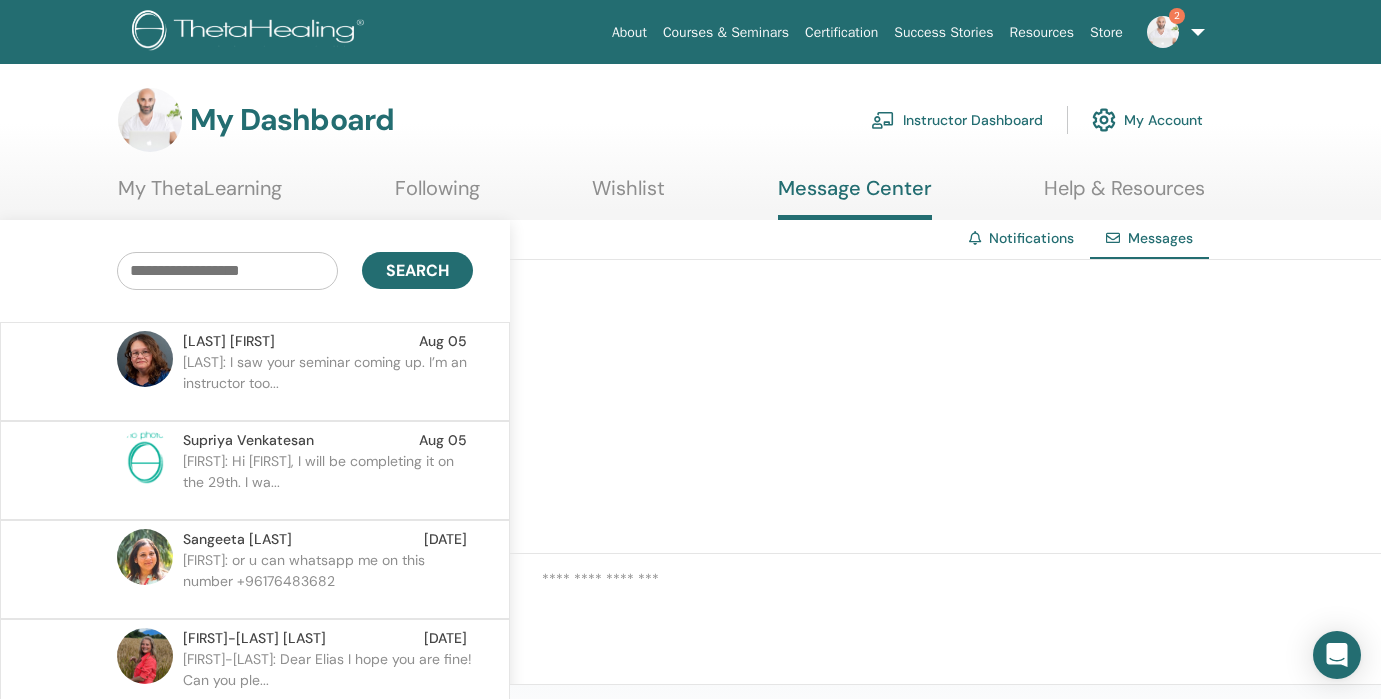 click on "Supriya: Hi Elias, I will be completing it on the 29th. I wa..." at bounding box center (328, 481) 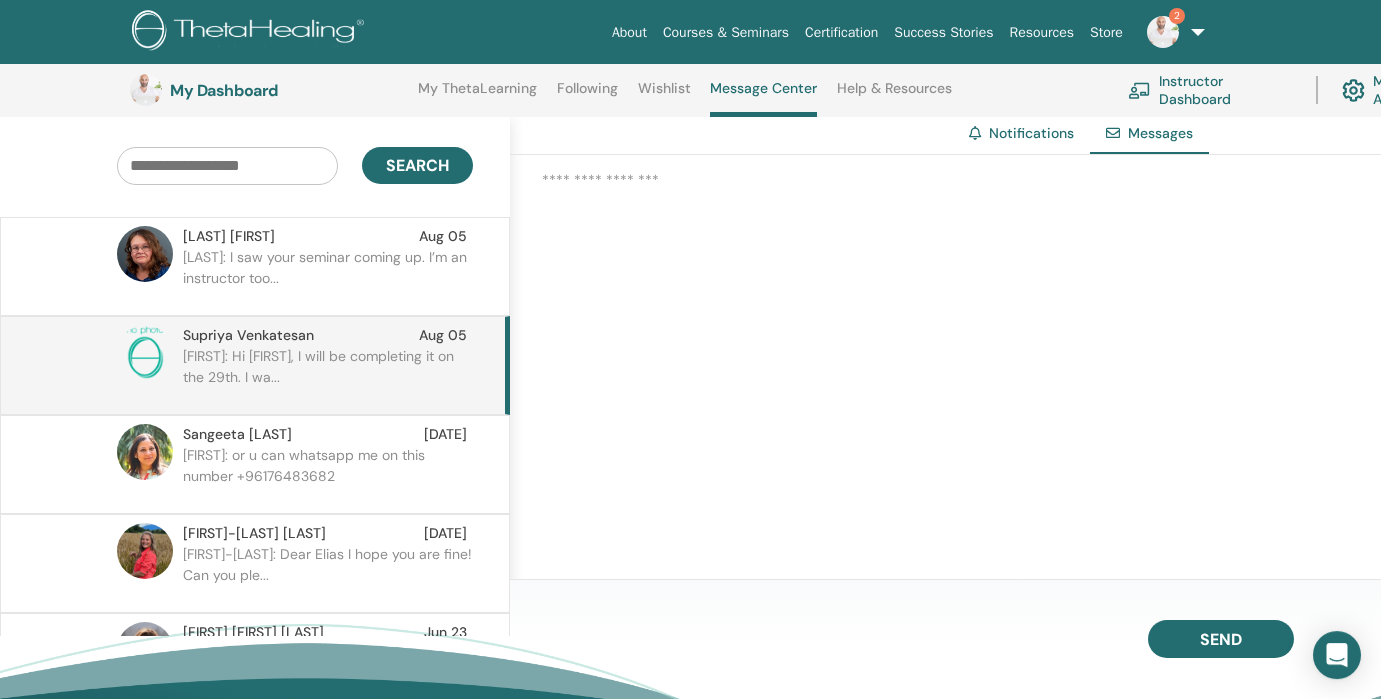 scroll, scrollTop: 154, scrollLeft: 0, axis: vertical 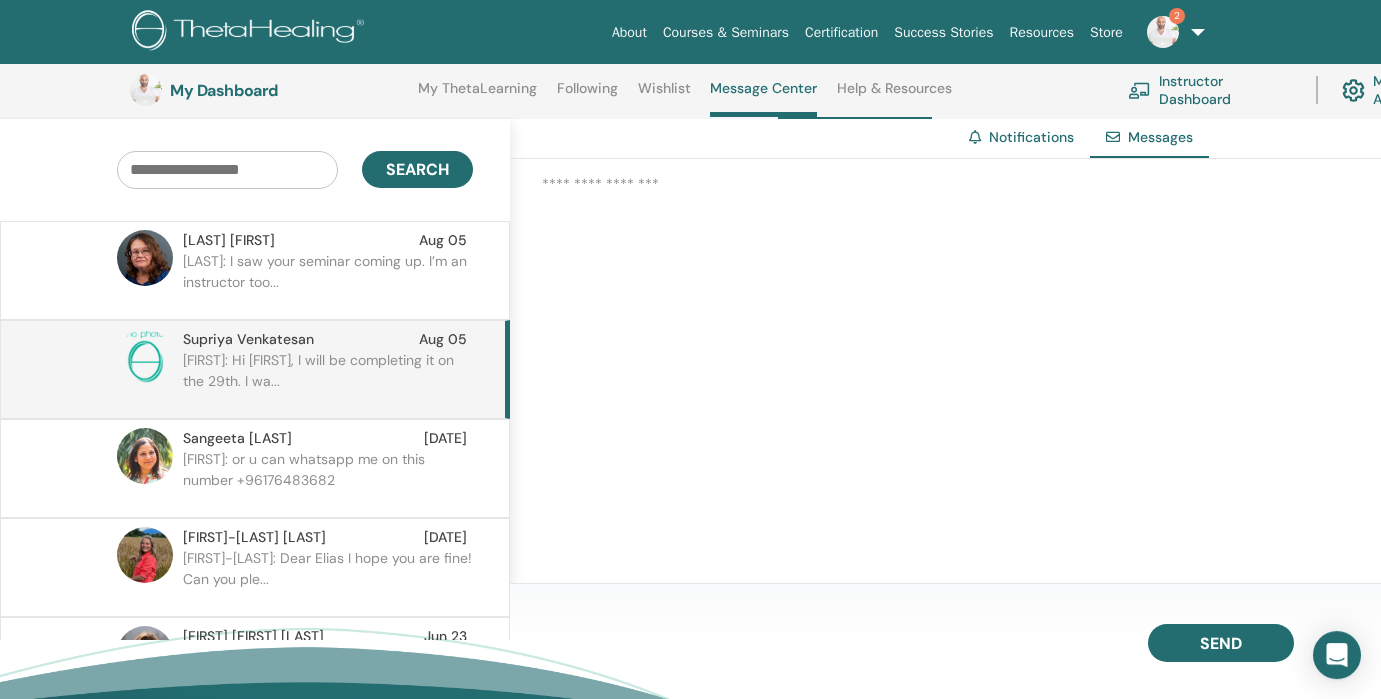 click on "Supriya: Hi Elias, I will be completing it on the 29th. I wa..." at bounding box center (328, 380) 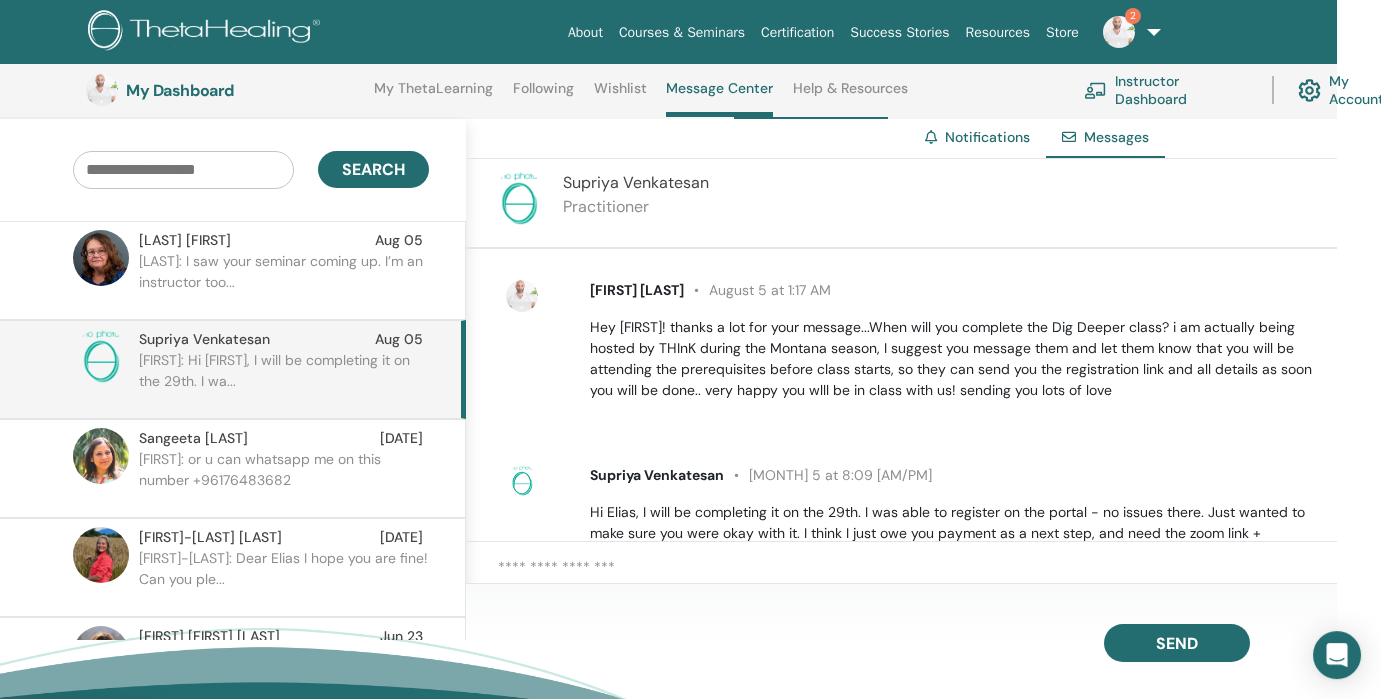 scroll, scrollTop: 154, scrollLeft: 51, axis: both 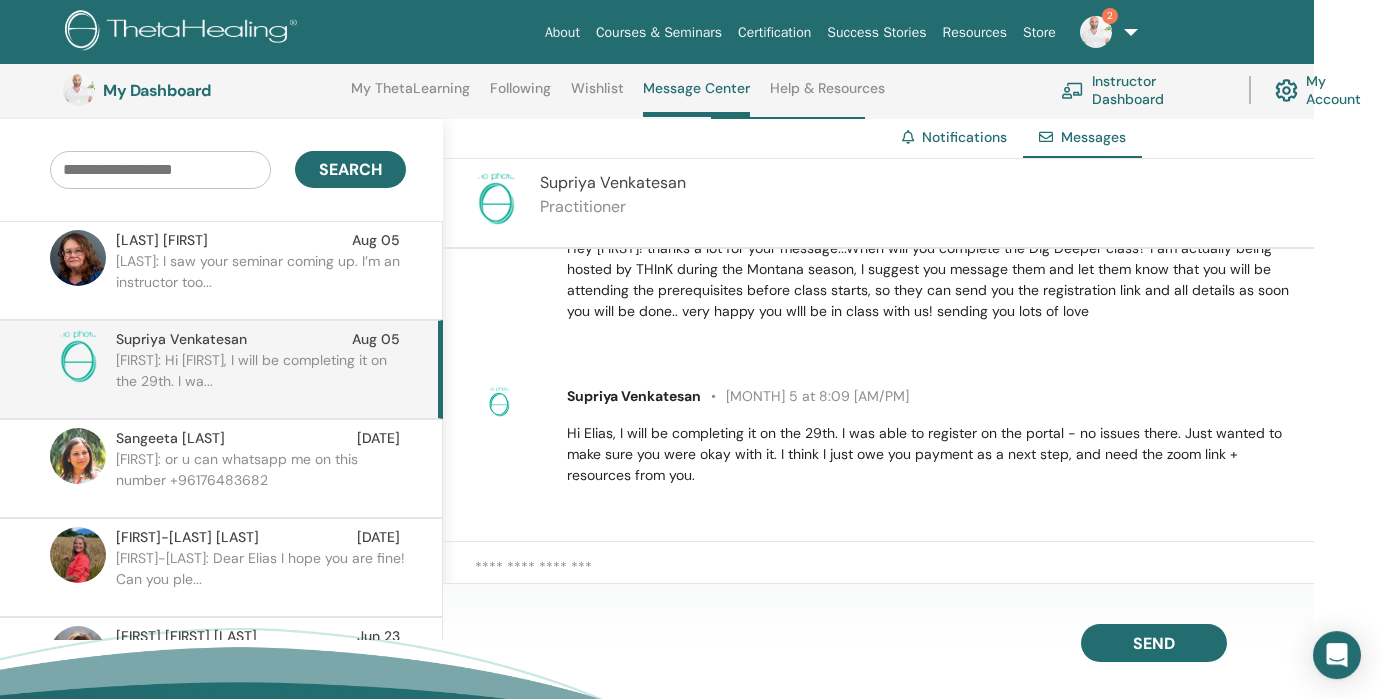 click at bounding box center (894, 577) 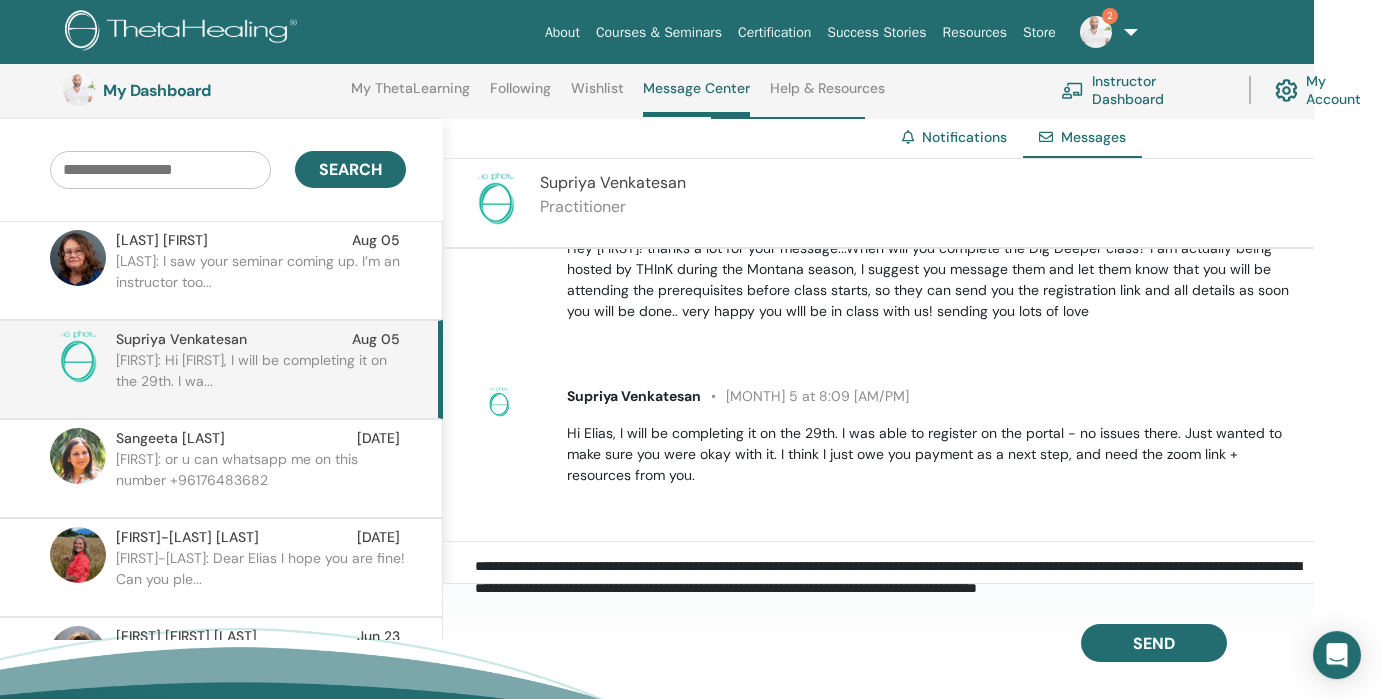 scroll, scrollTop: 23, scrollLeft: 0, axis: vertical 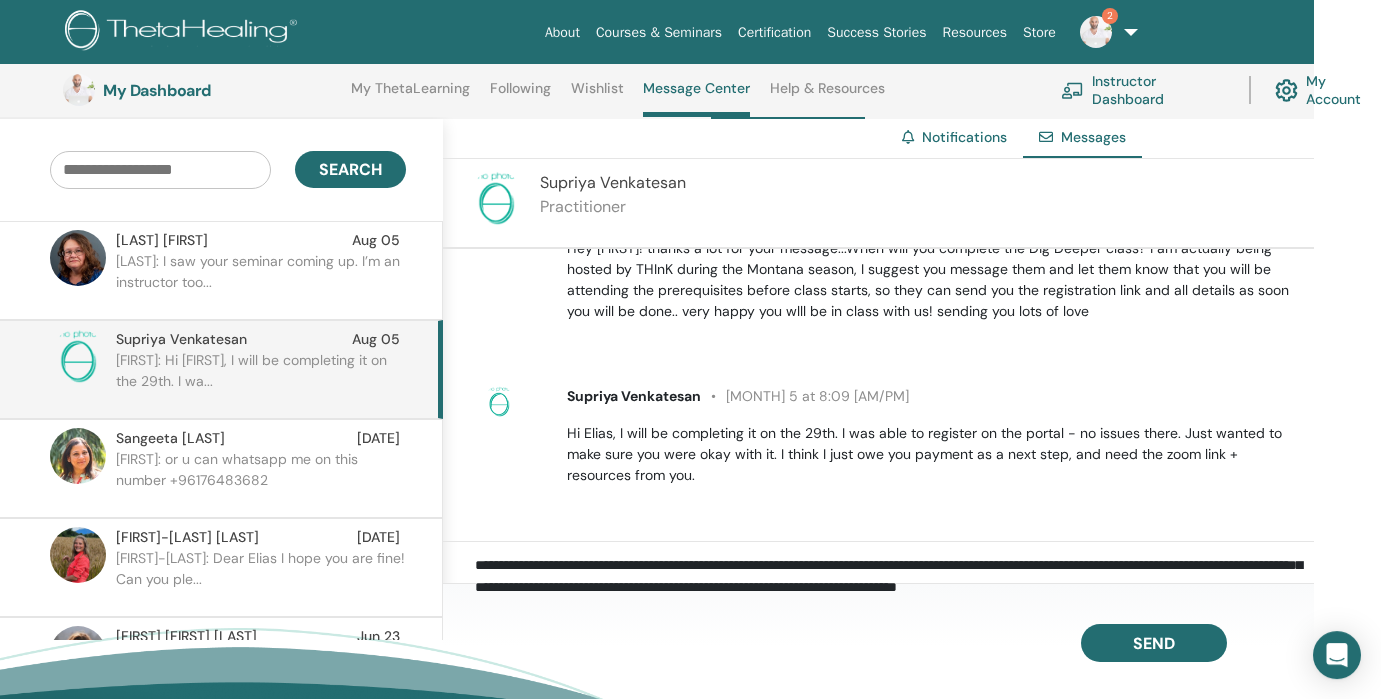 paste on "**********" 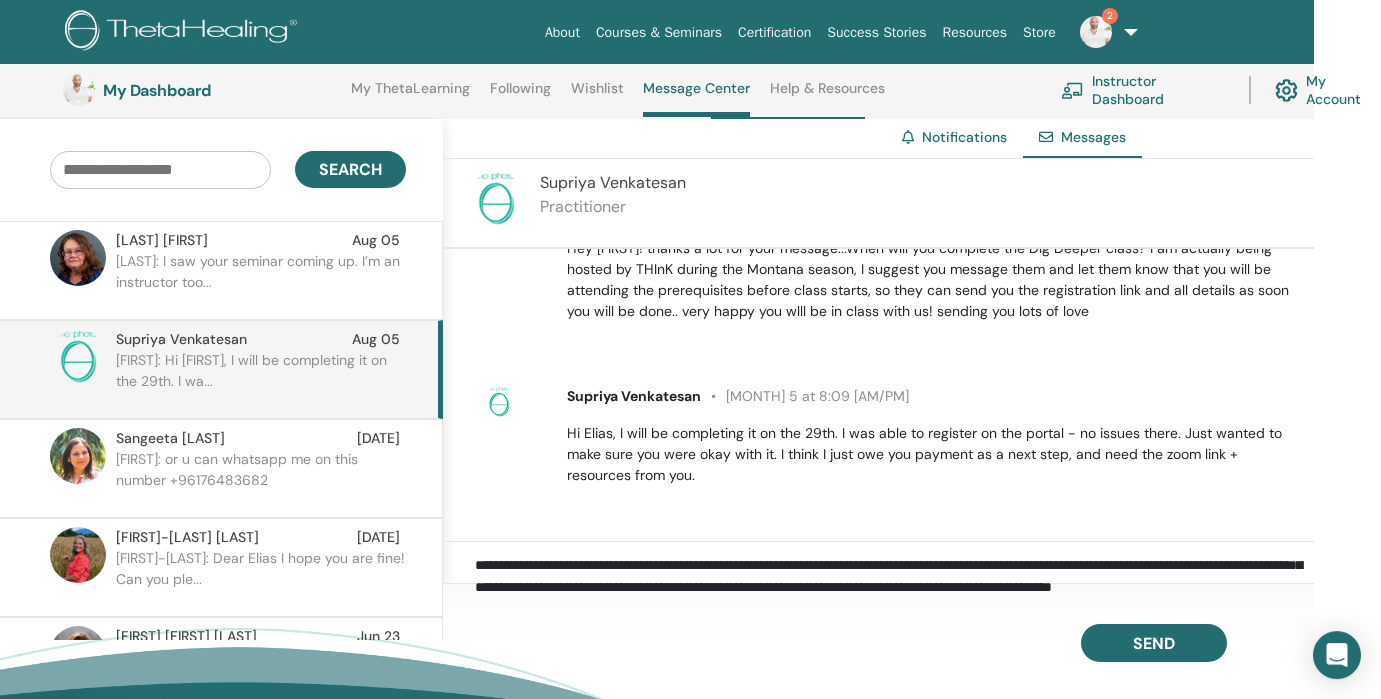 paste on "**********" 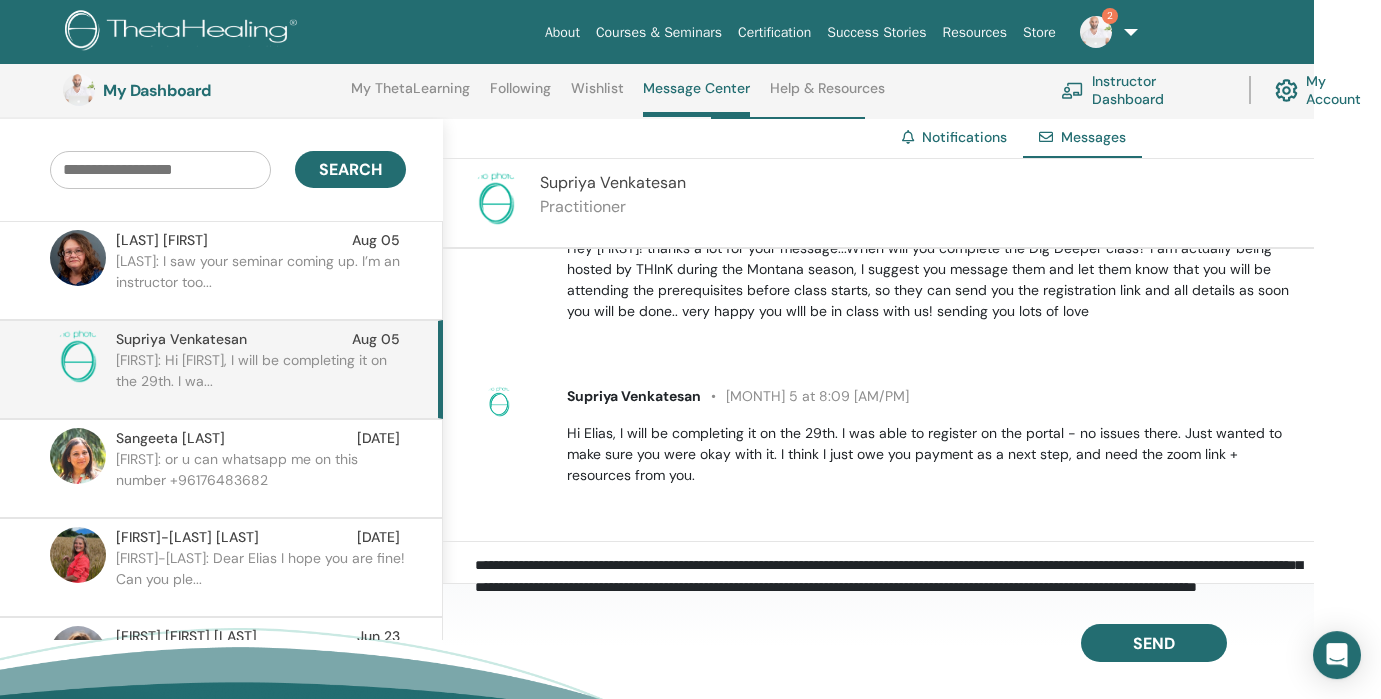 paste on "**********" 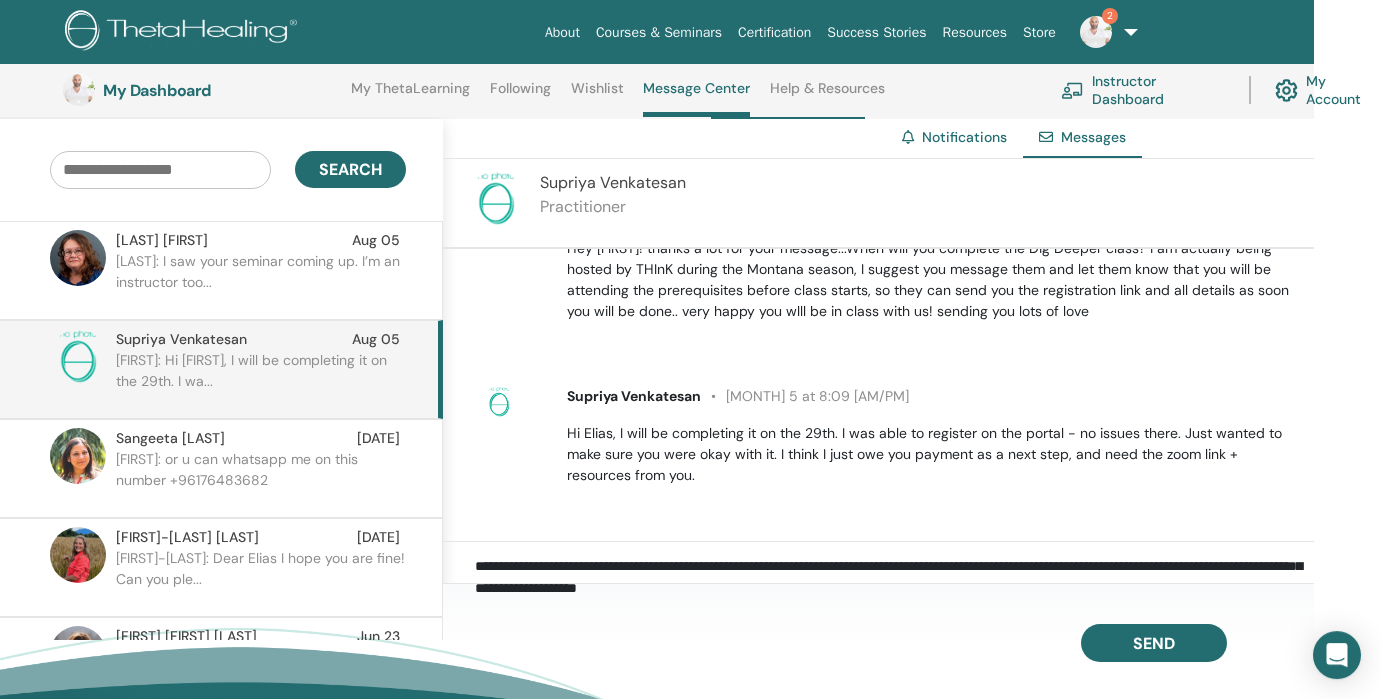 scroll, scrollTop: 67, scrollLeft: 0, axis: vertical 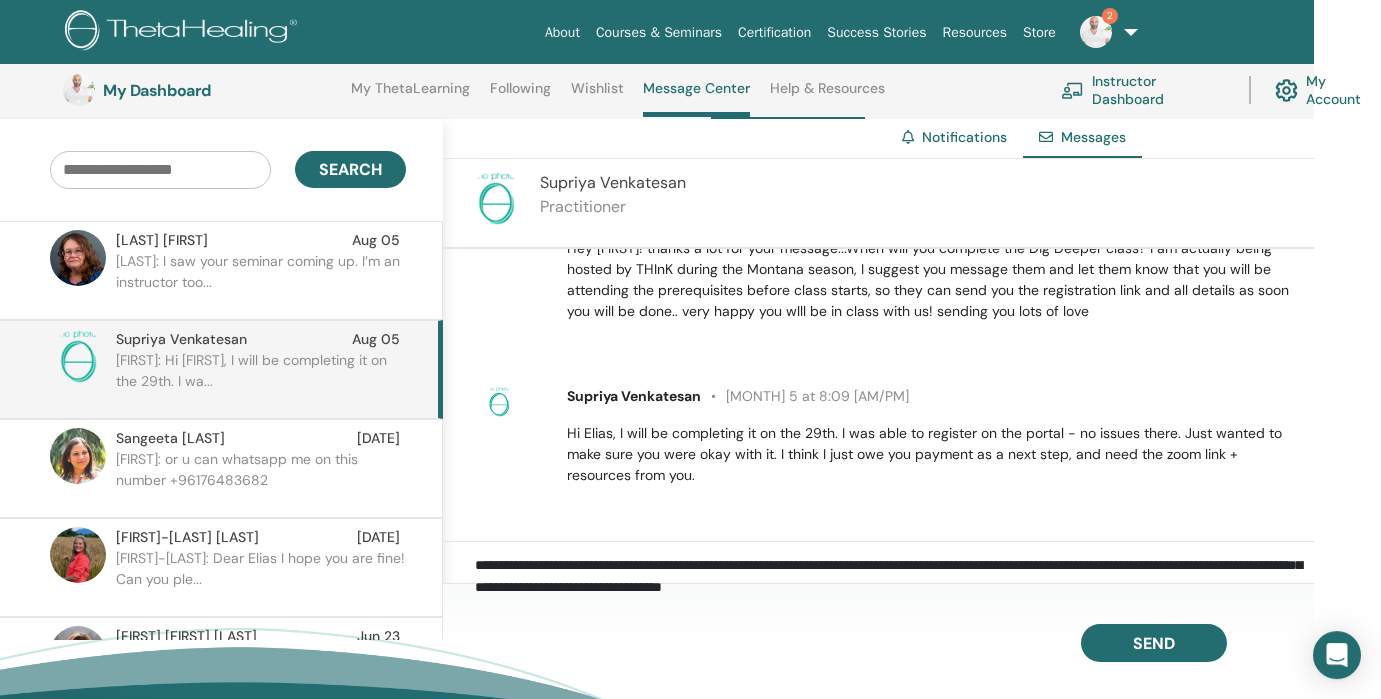 paste on "**********" 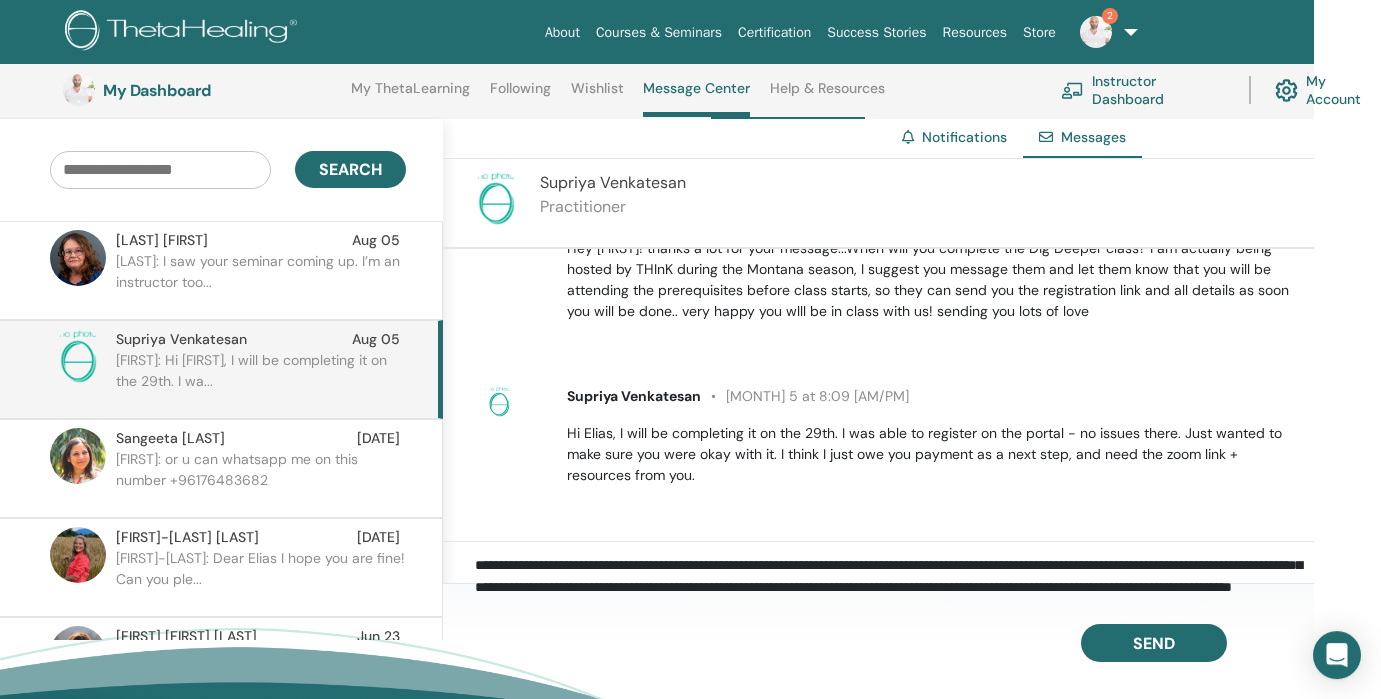 scroll, scrollTop: 89, scrollLeft: 0, axis: vertical 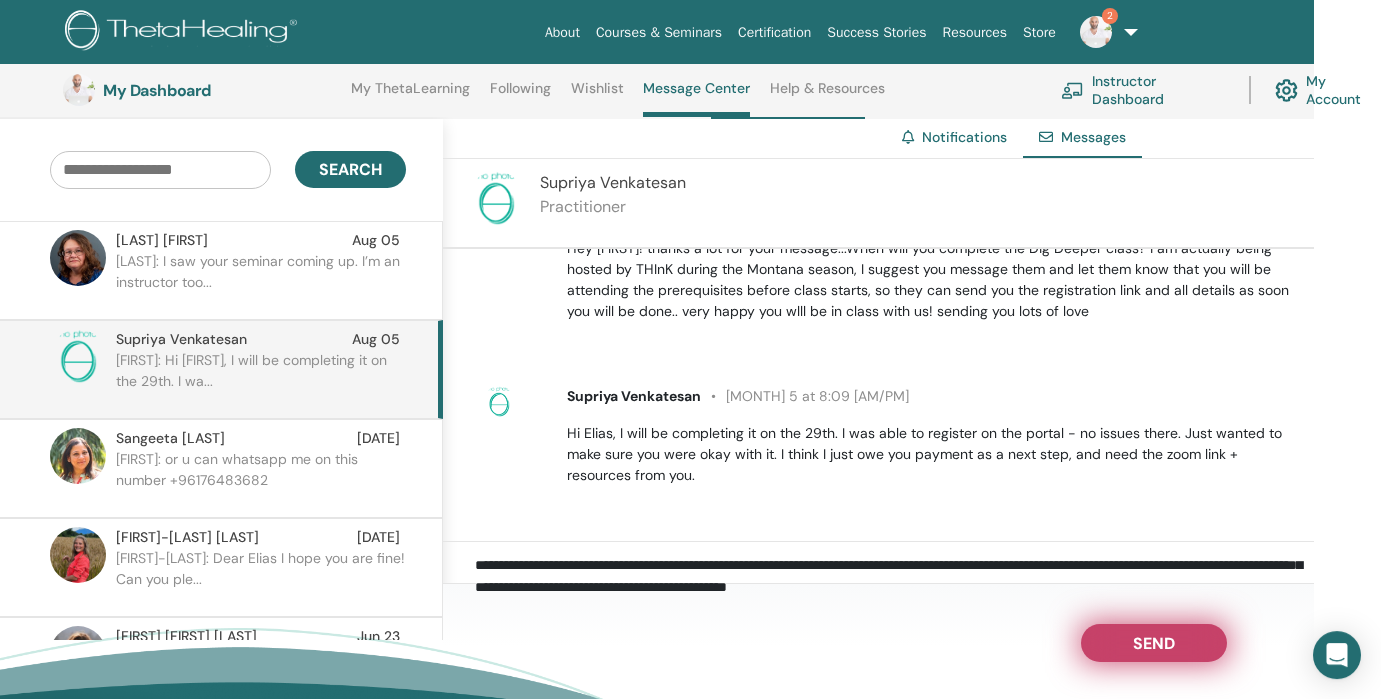 type on "**********" 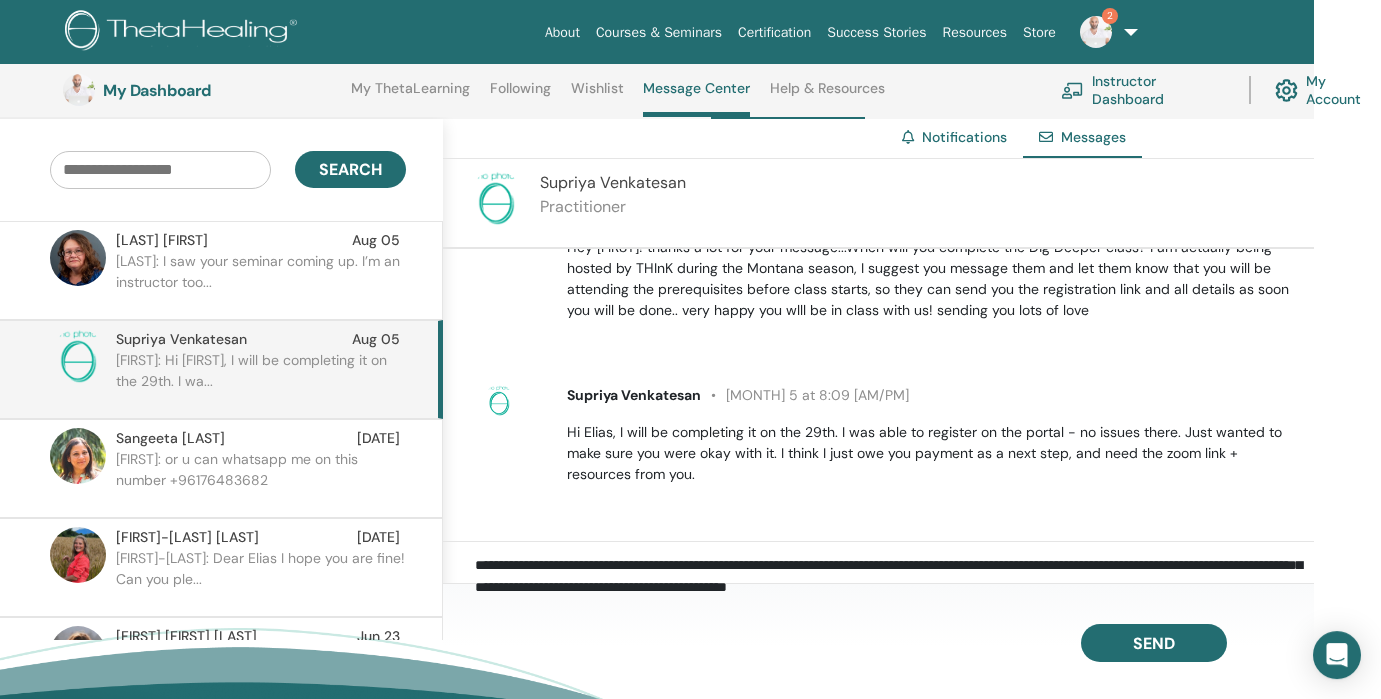 scroll, scrollTop: 154, scrollLeft: 65, axis: both 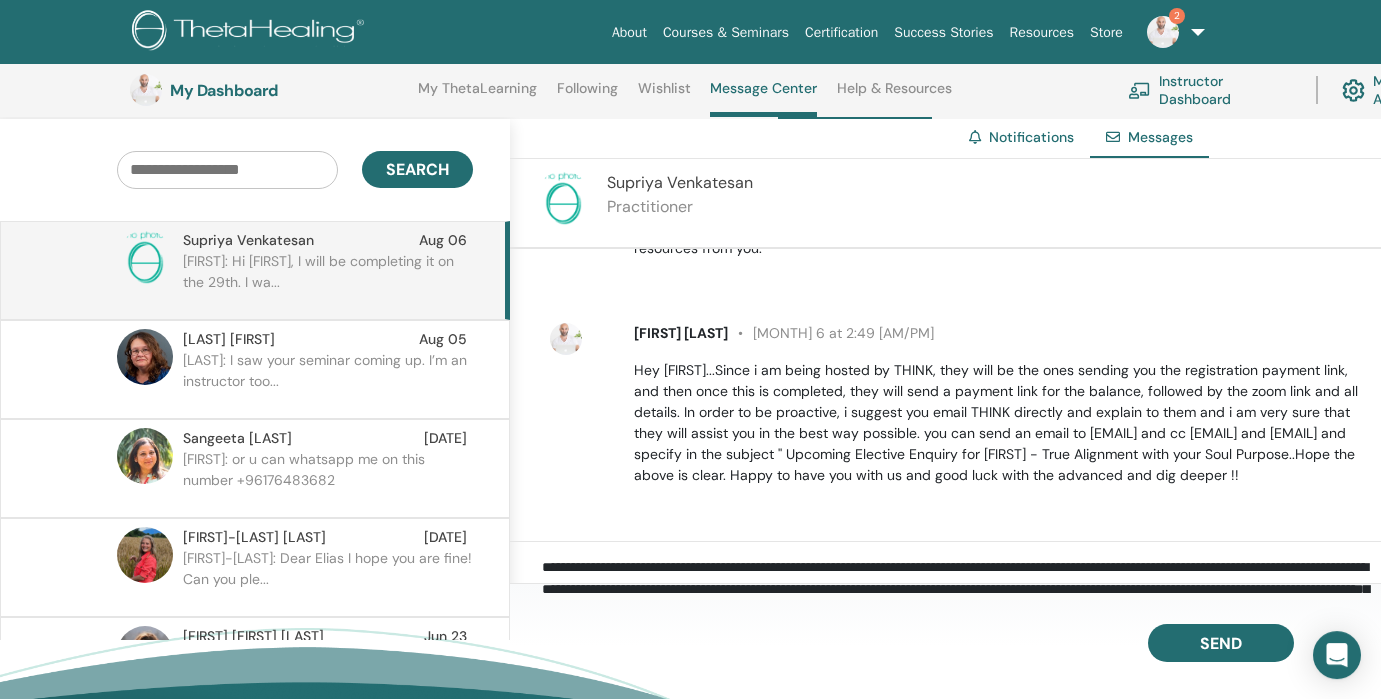 click on "Supriya: Hi Elias, I will be completing it on the 29th. I wa..." at bounding box center (328, 281) 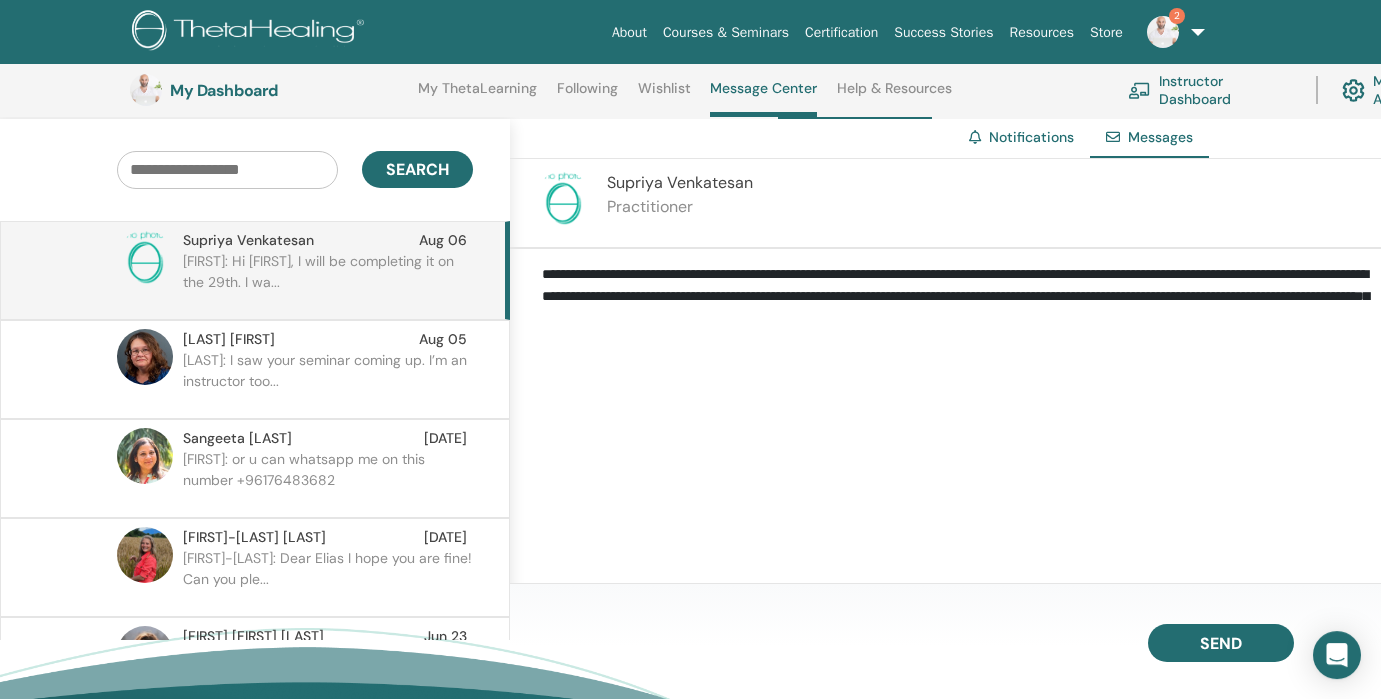 scroll, scrollTop: 485, scrollLeft: 0, axis: vertical 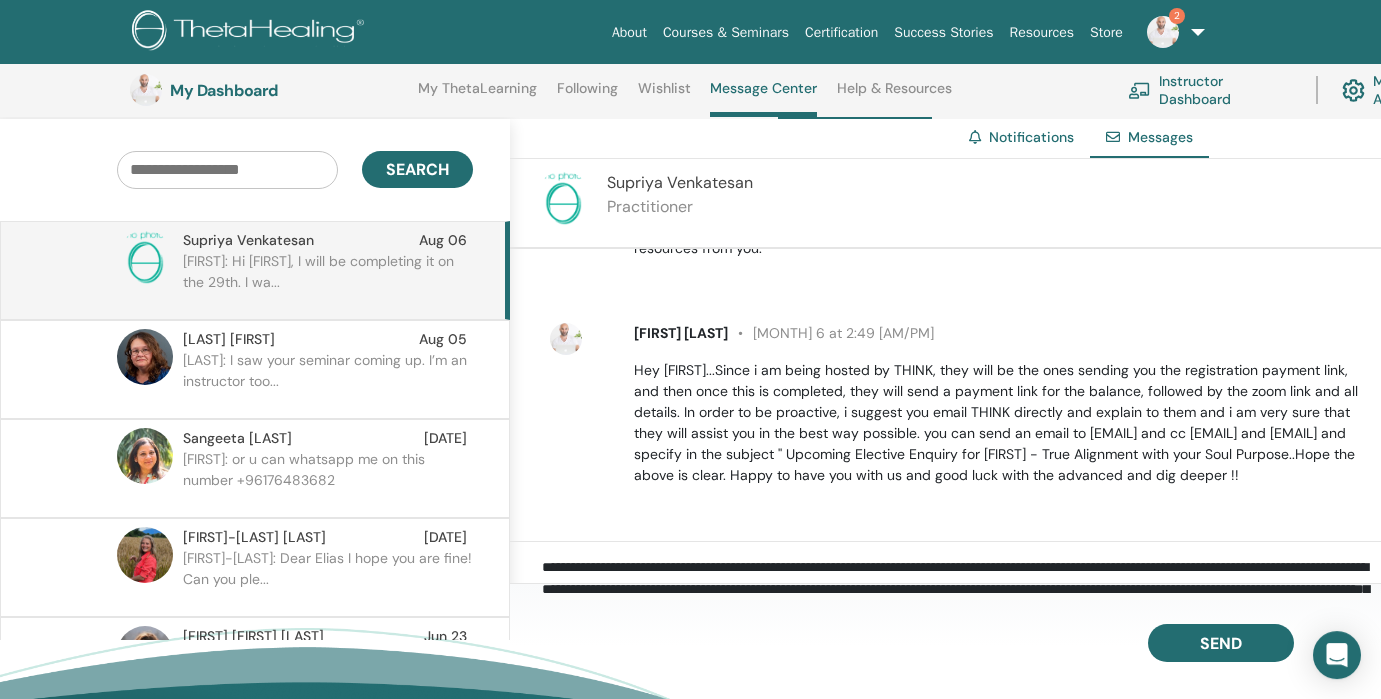 click on "Kirsten: I saw your seminar coming up. I’m an instructor too..." at bounding box center (328, 380) 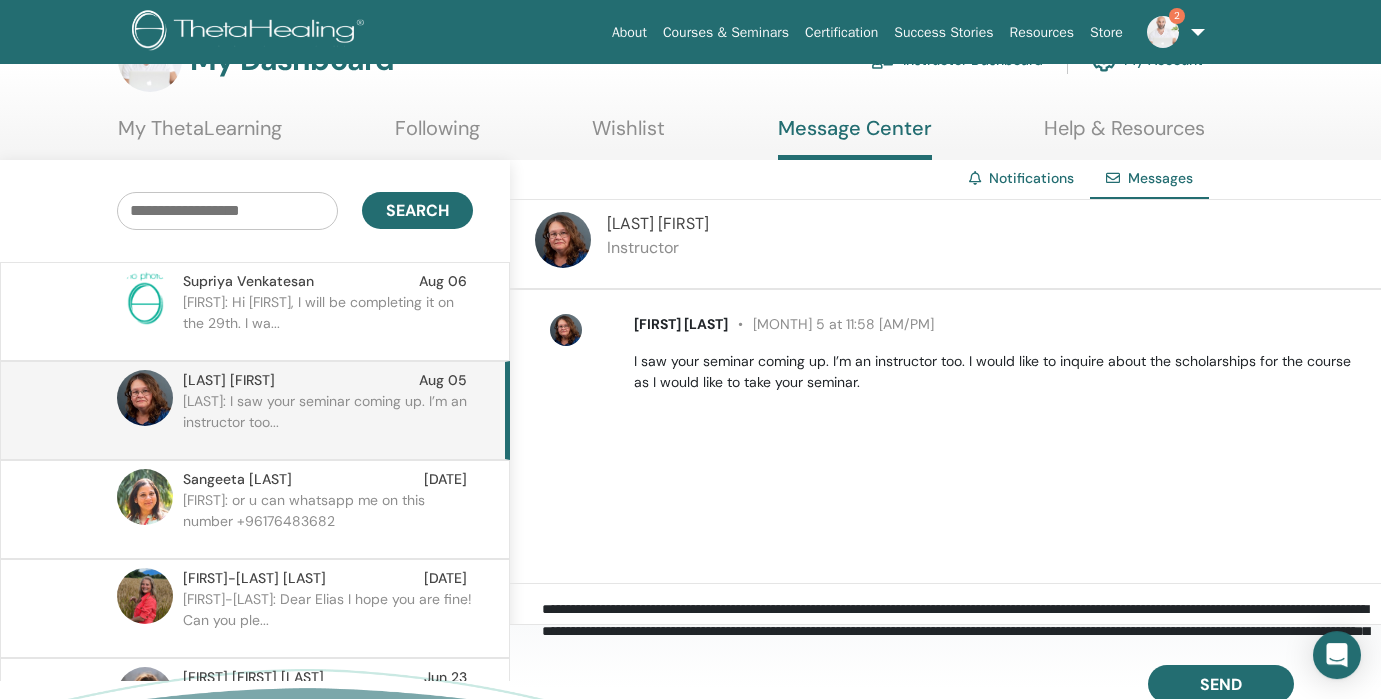 scroll, scrollTop: 53, scrollLeft: 0, axis: vertical 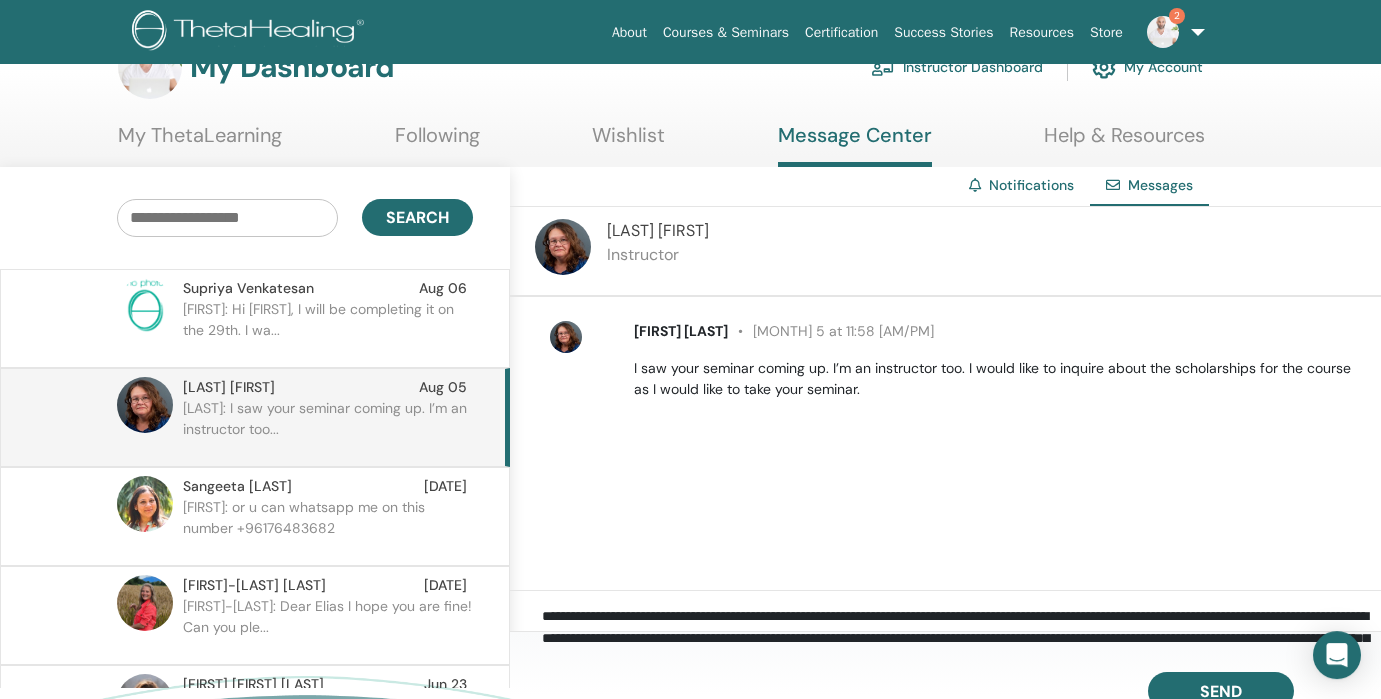 click on "**********" at bounding box center (961, 626) 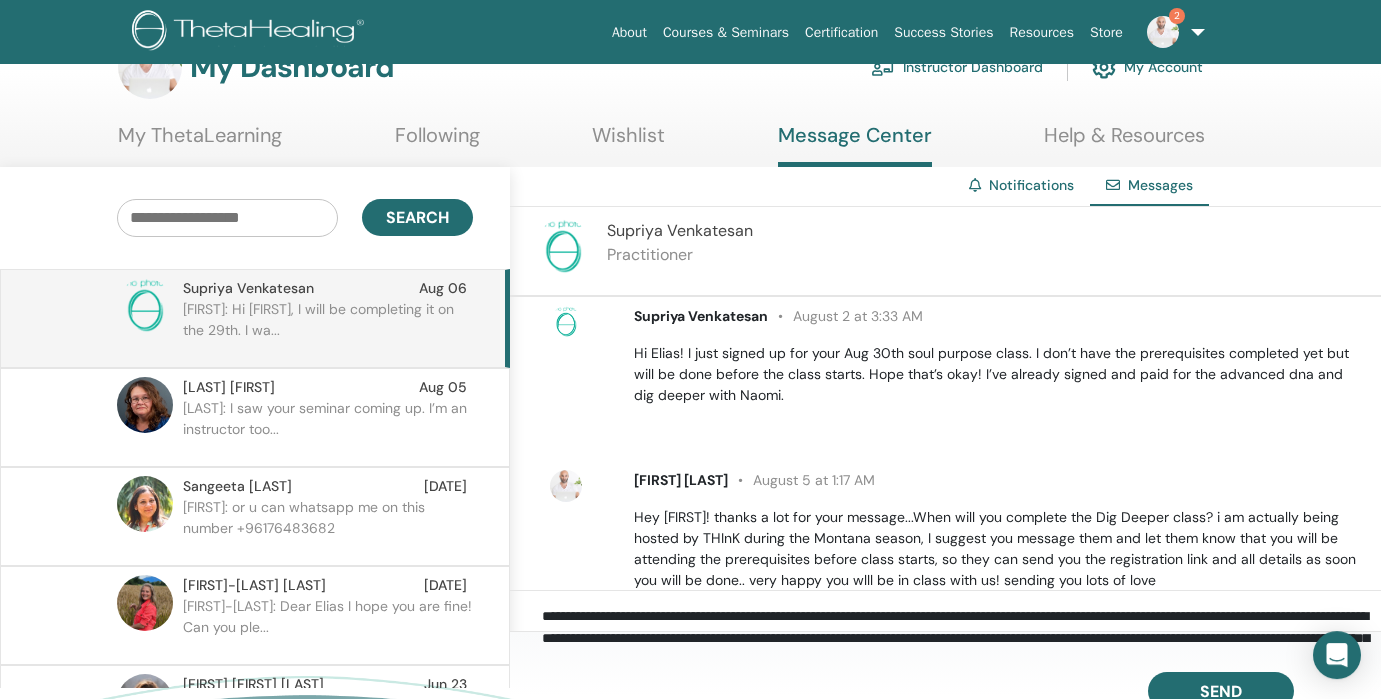 scroll, scrollTop: 0, scrollLeft: 0, axis: both 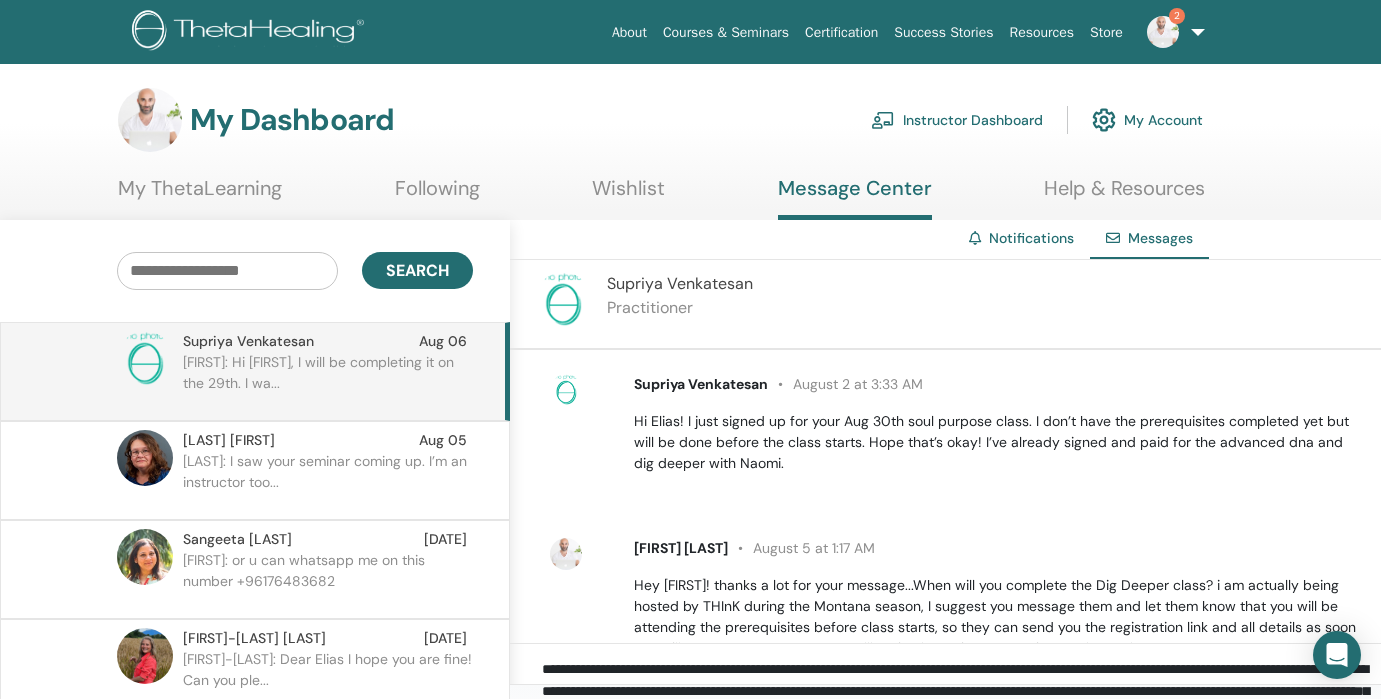 click at bounding box center [1163, 32] 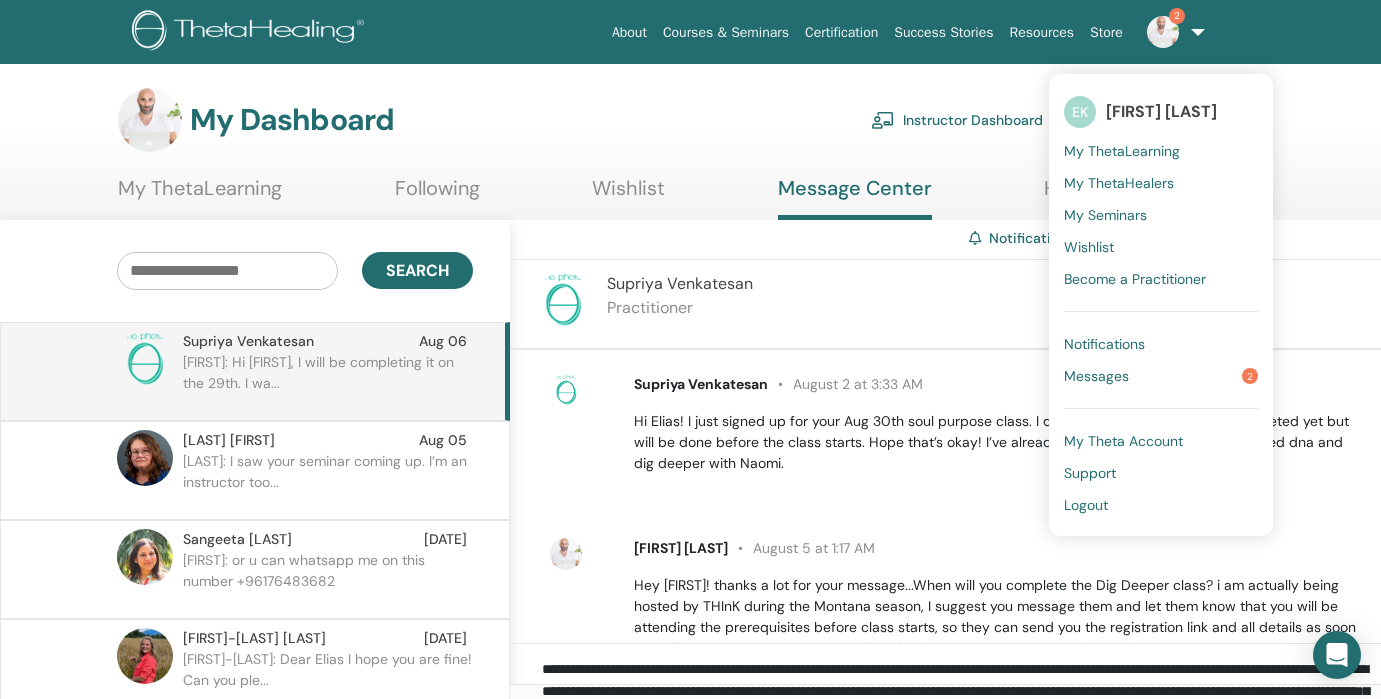 click on "Notifications" at bounding box center [1104, 344] 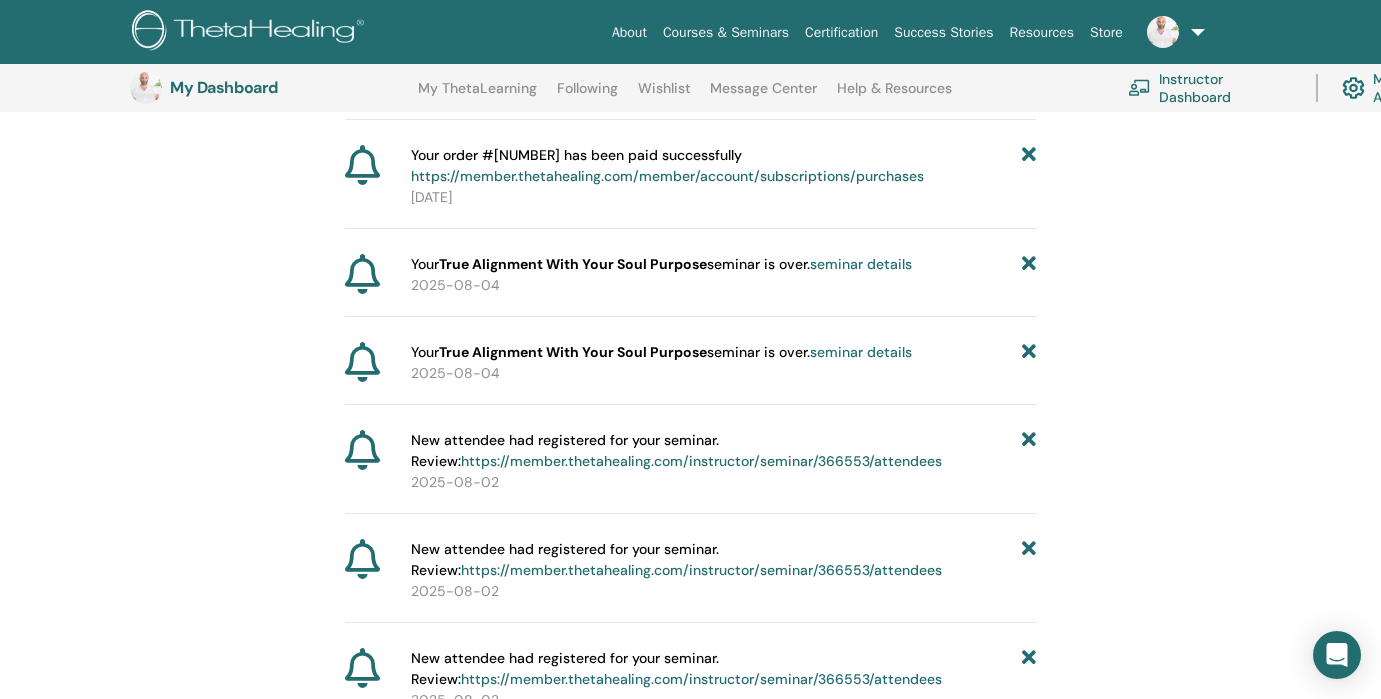 scroll, scrollTop: 0, scrollLeft: 0, axis: both 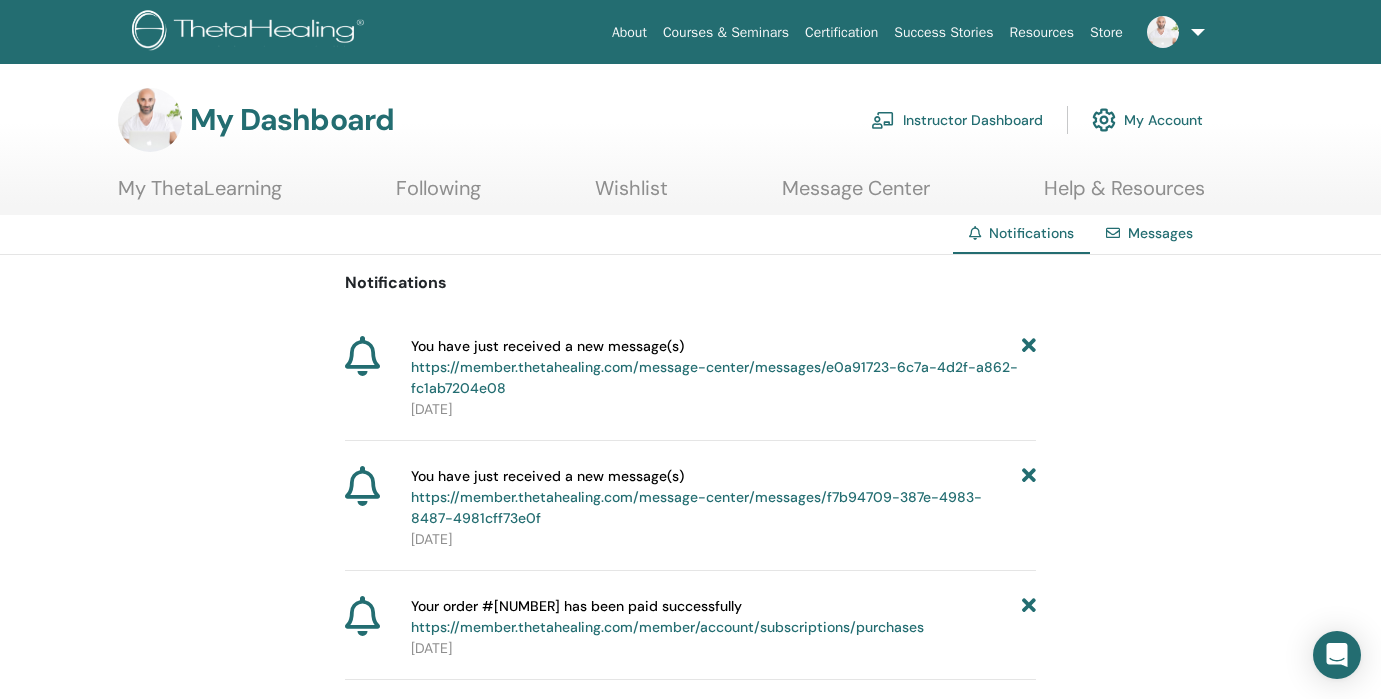 click on "Instructor Dashboard" at bounding box center (957, 120) 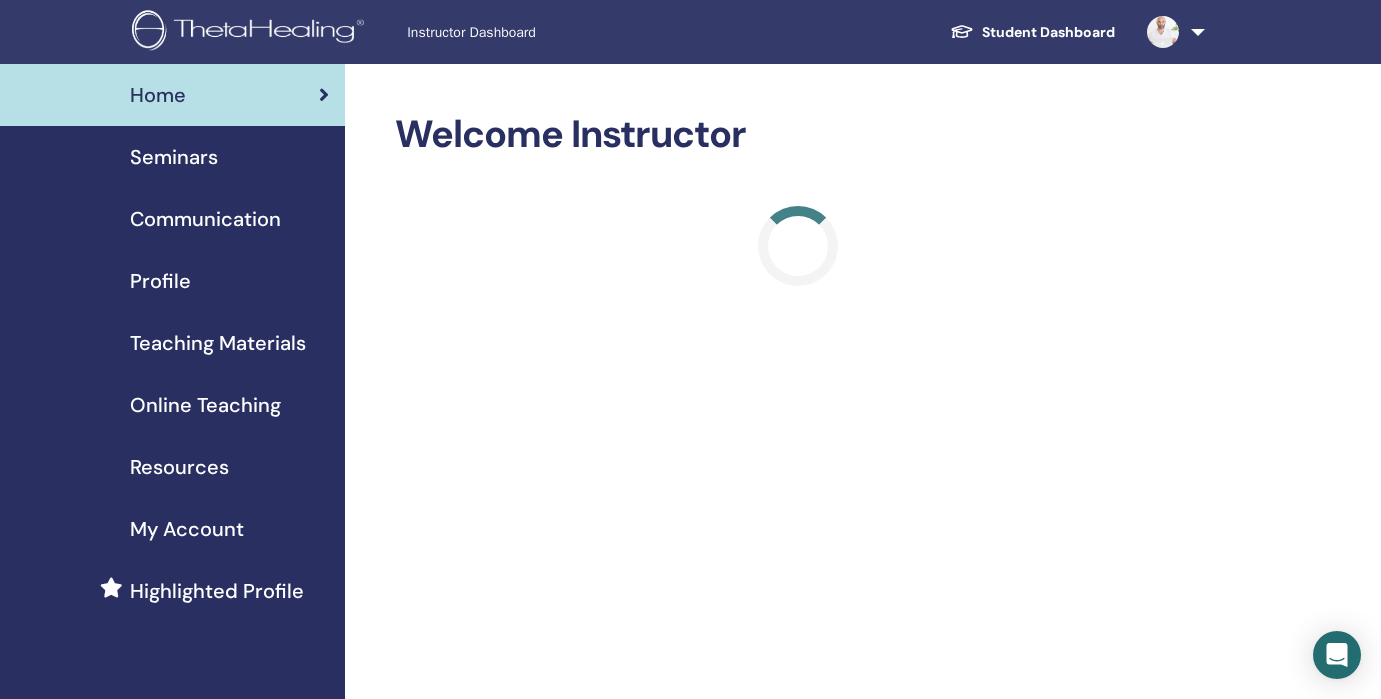 scroll, scrollTop: 0, scrollLeft: 0, axis: both 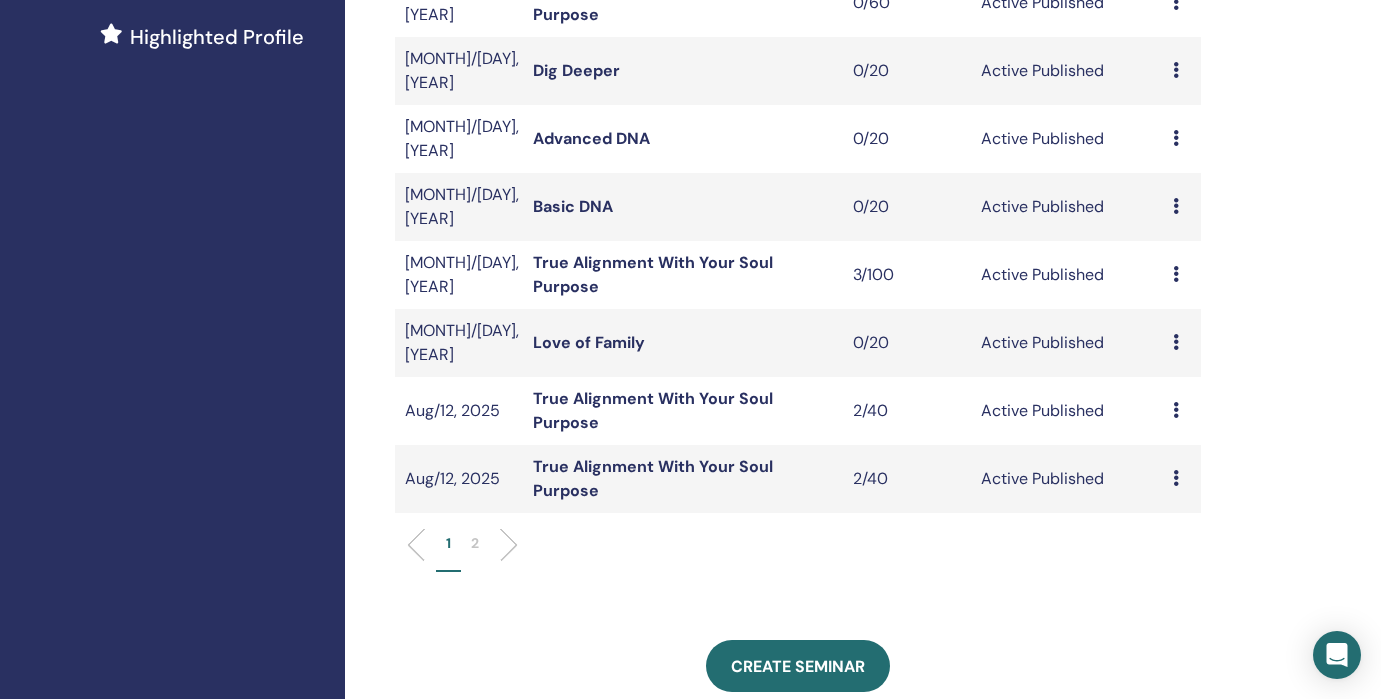 click on "2" at bounding box center [475, 543] 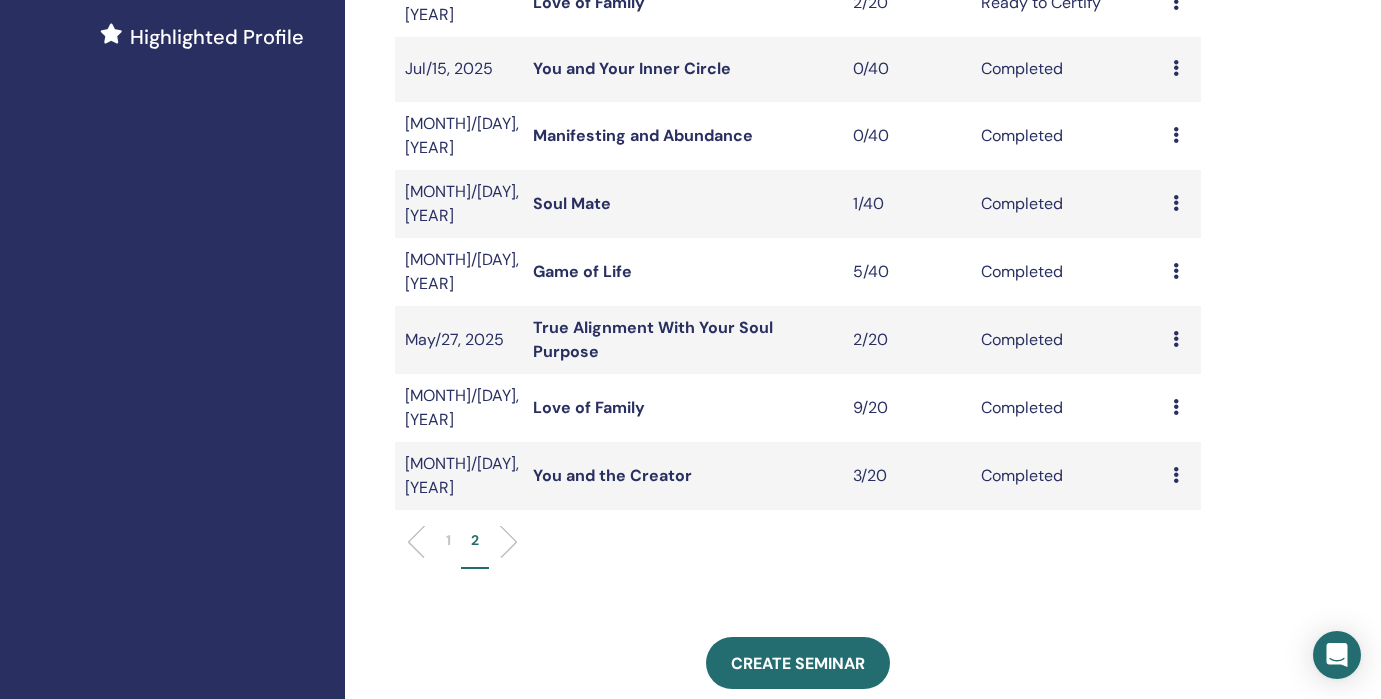 scroll, scrollTop: 0, scrollLeft: 0, axis: both 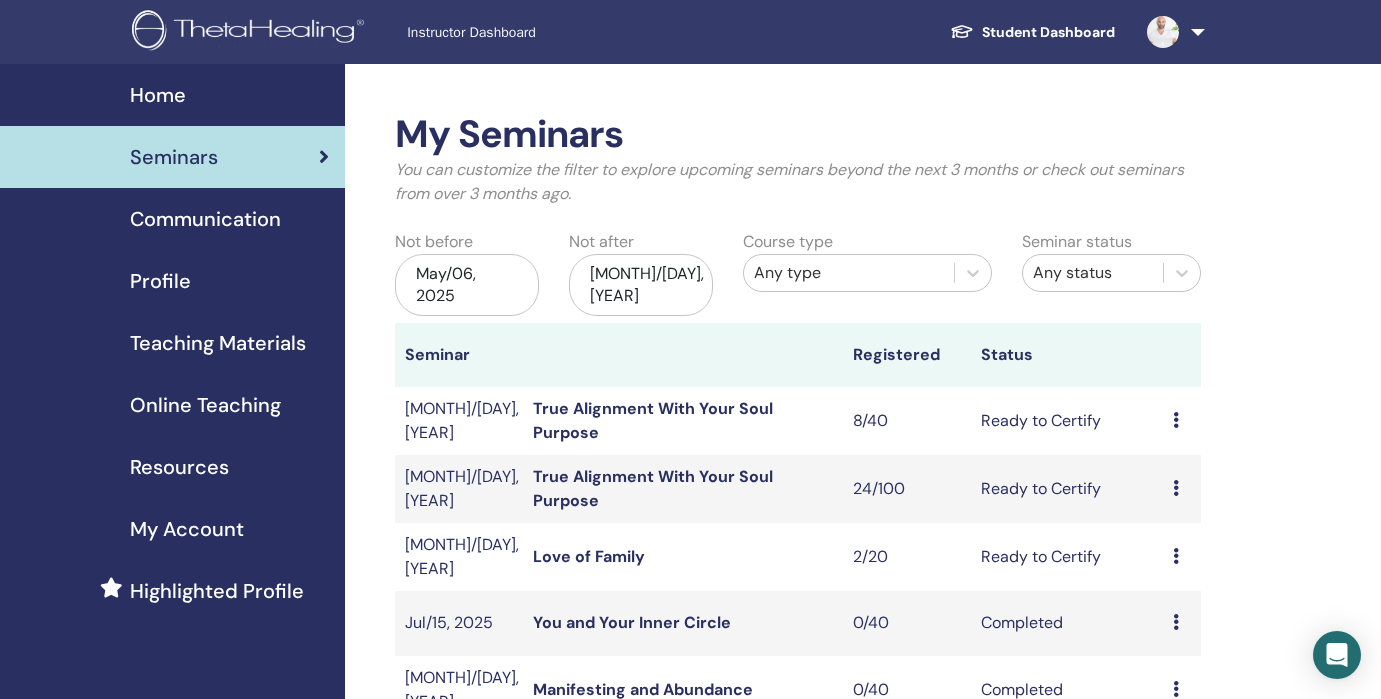 click at bounding box center (1176, 420) 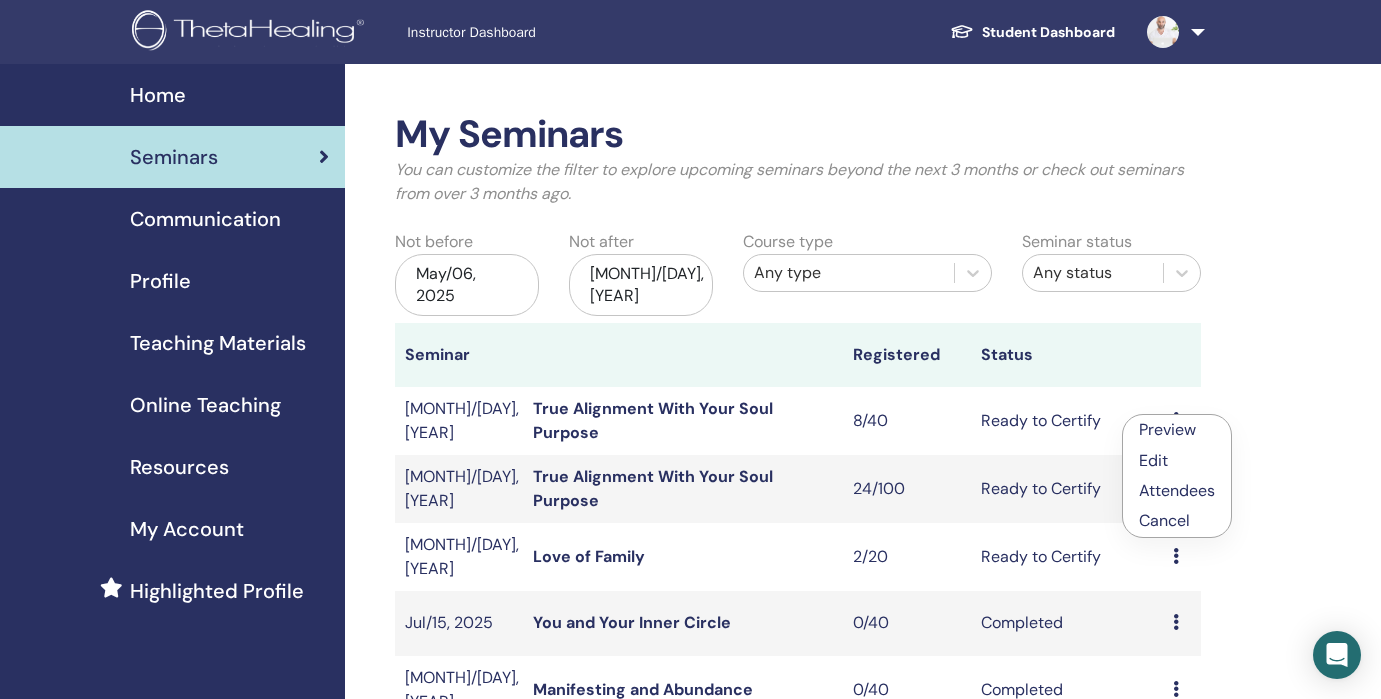 click on "True Alignment With Your Soul Purpose" at bounding box center [653, 420] 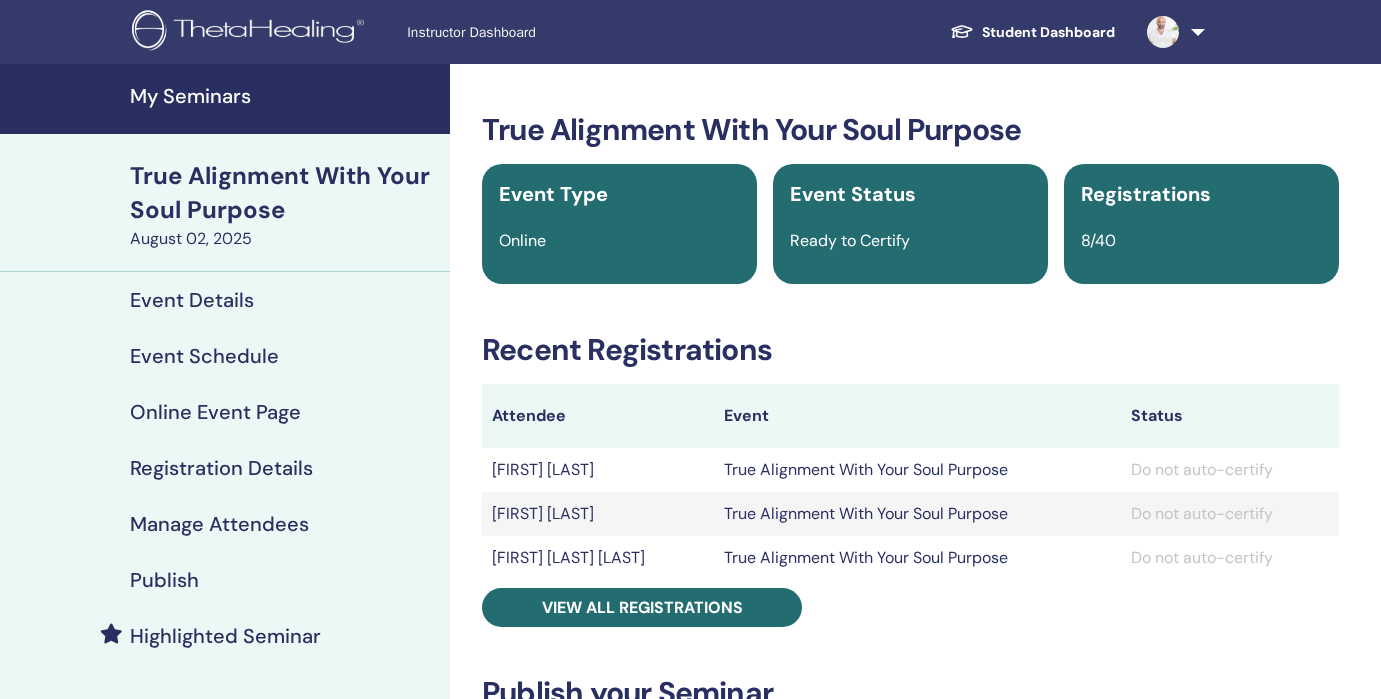 scroll, scrollTop: 0, scrollLeft: 0, axis: both 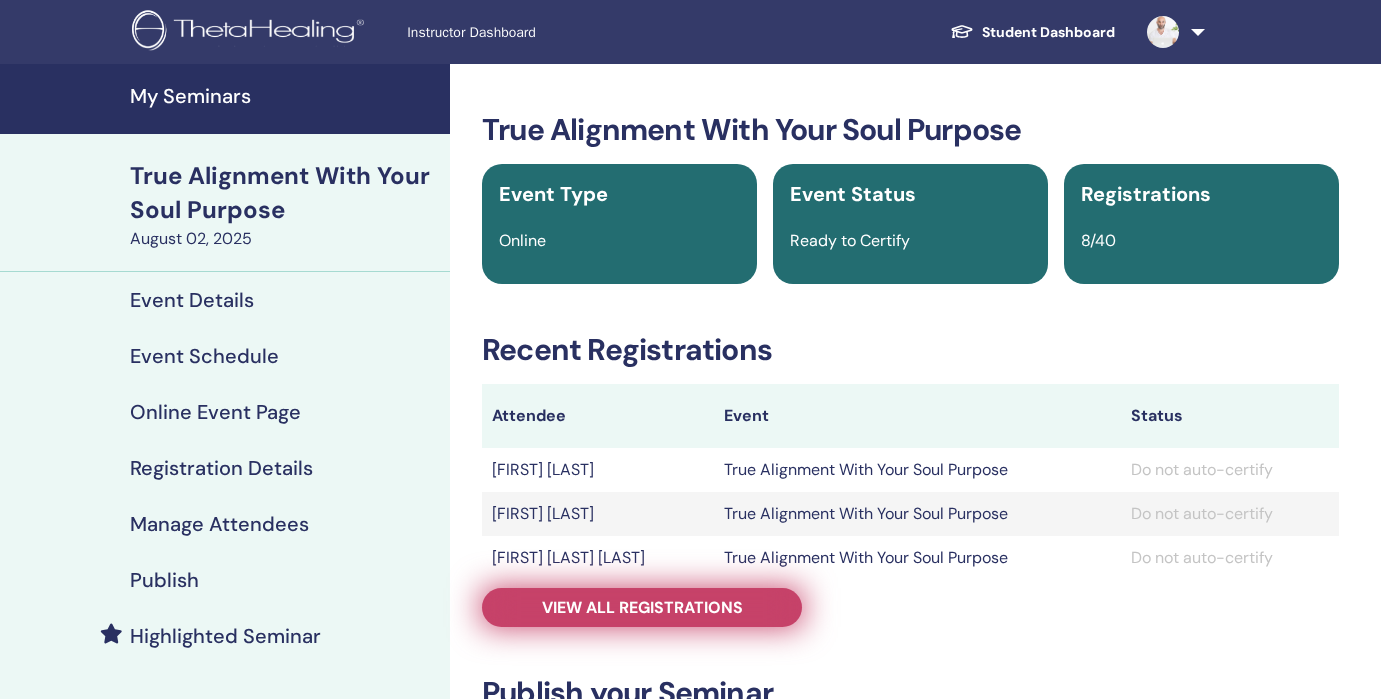 click on "View all registrations" at bounding box center (642, 607) 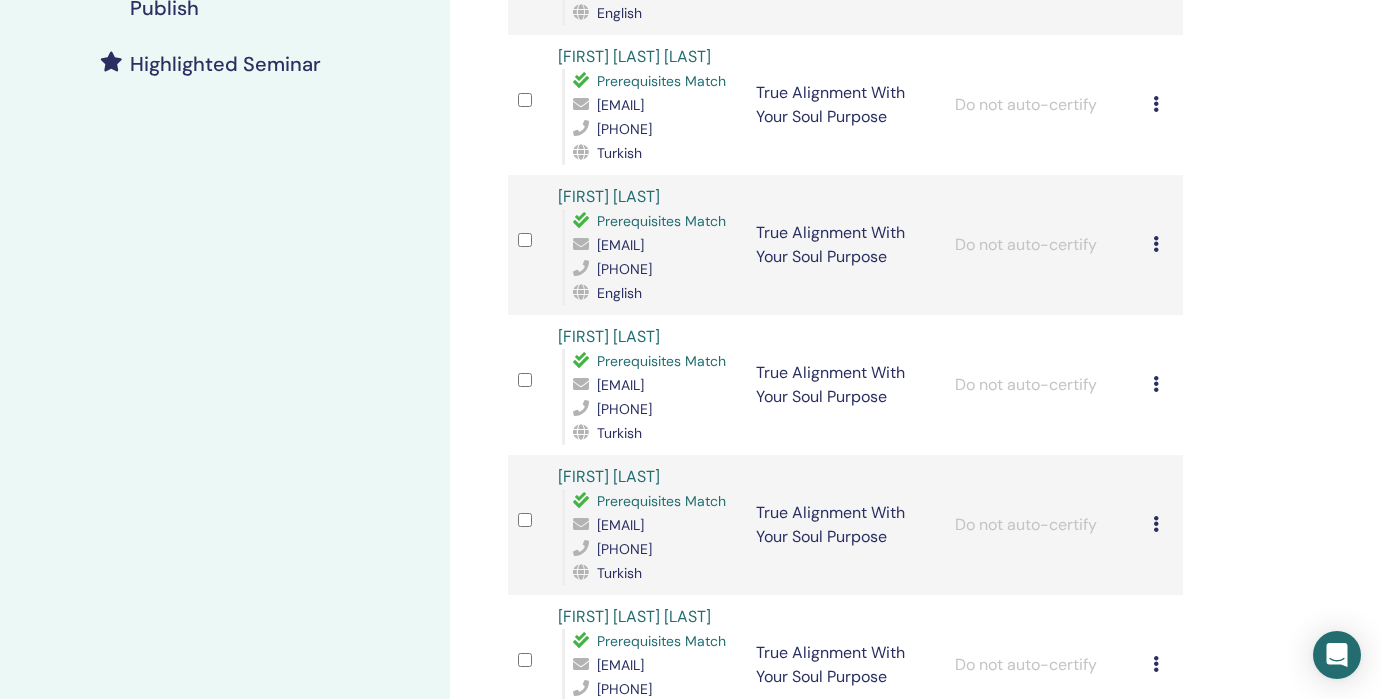 scroll, scrollTop: 565, scrollLeft: 0, axis: vertical 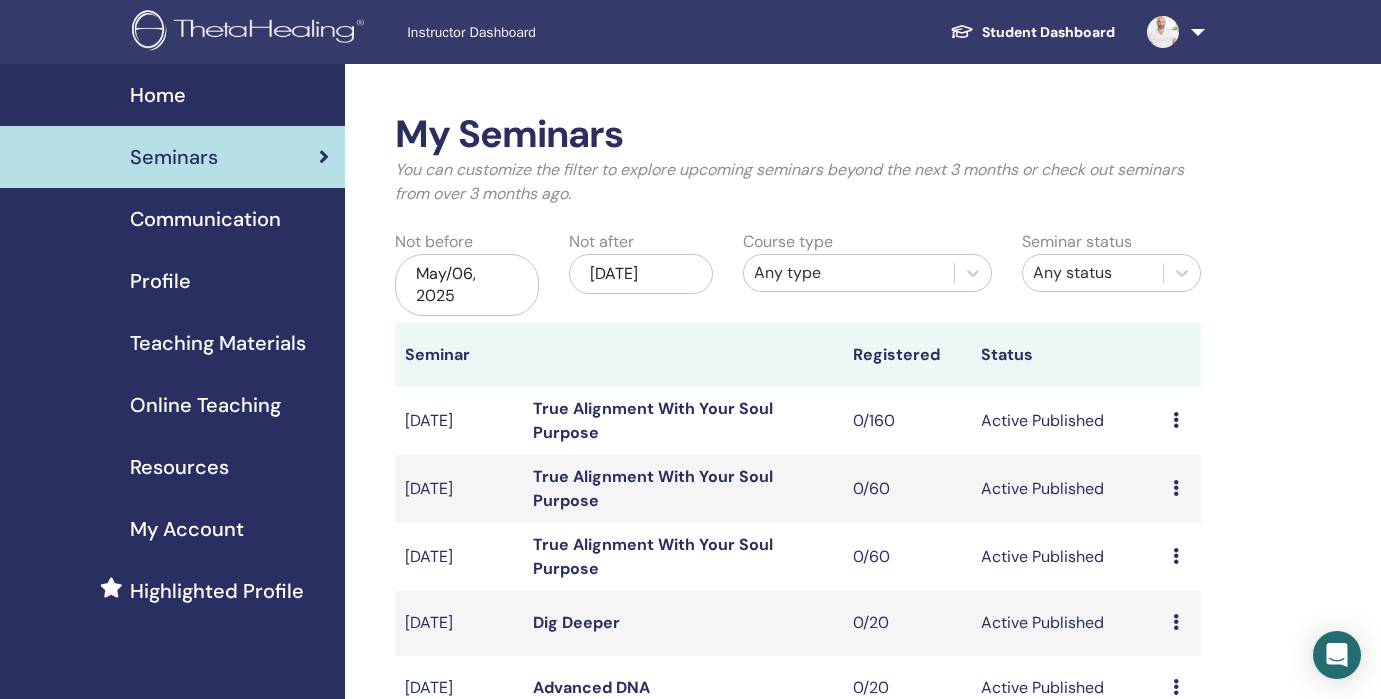 click on "Active Published" at bounding box center (1067, 421) 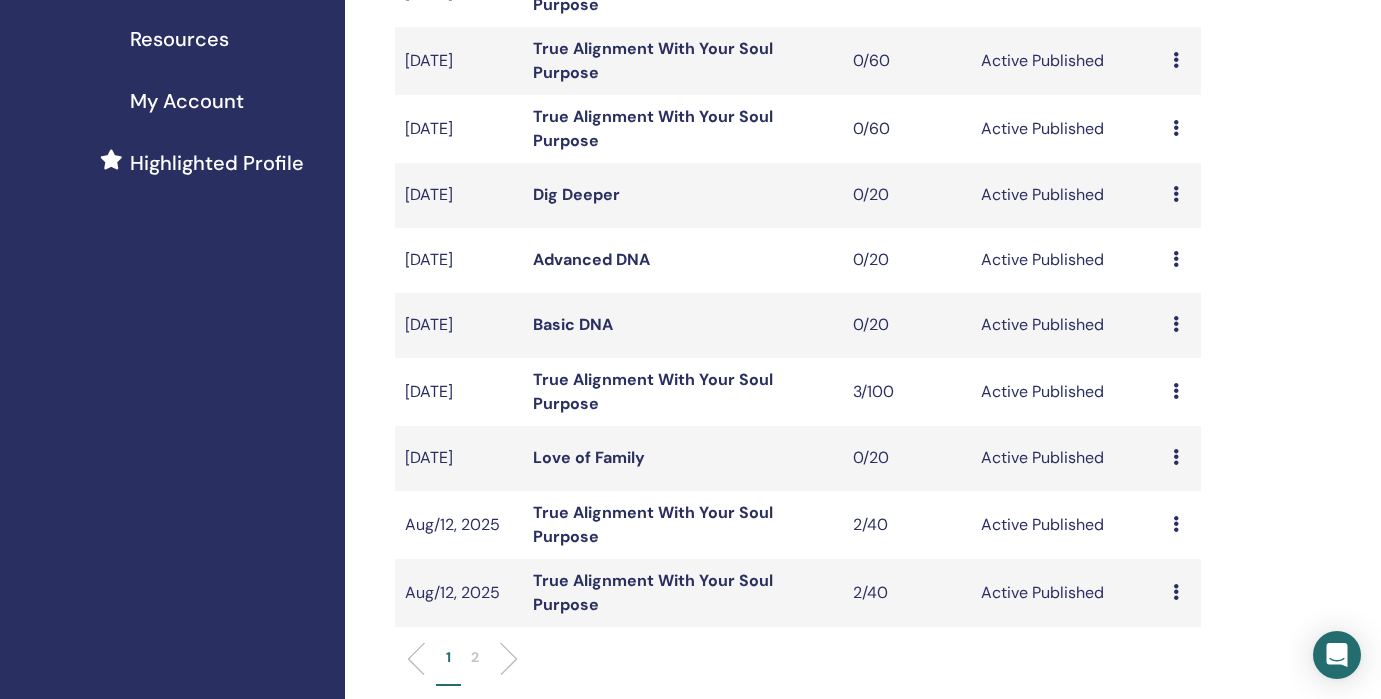 scroll, scrollTop: 426, scrollLeft: 0, axis: vertical 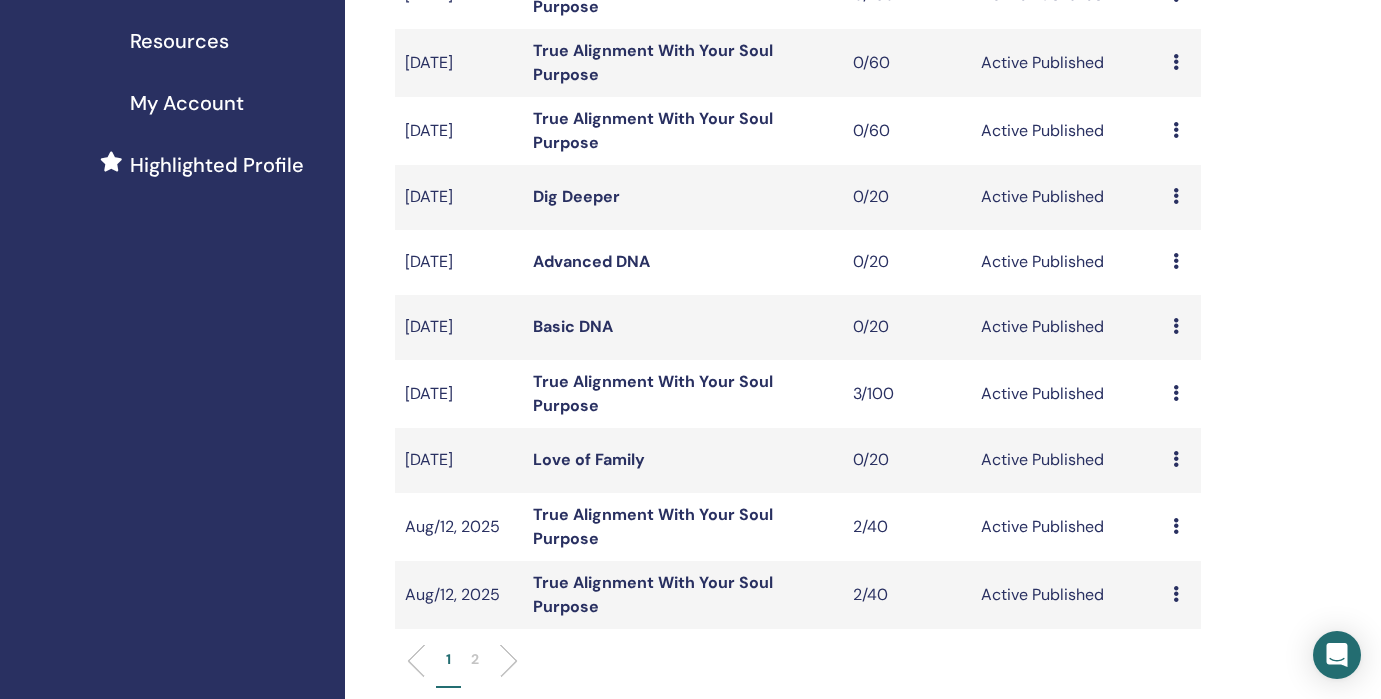 click on "True Alignment With Your Soul Purpose" at bounding box center (653, 393) 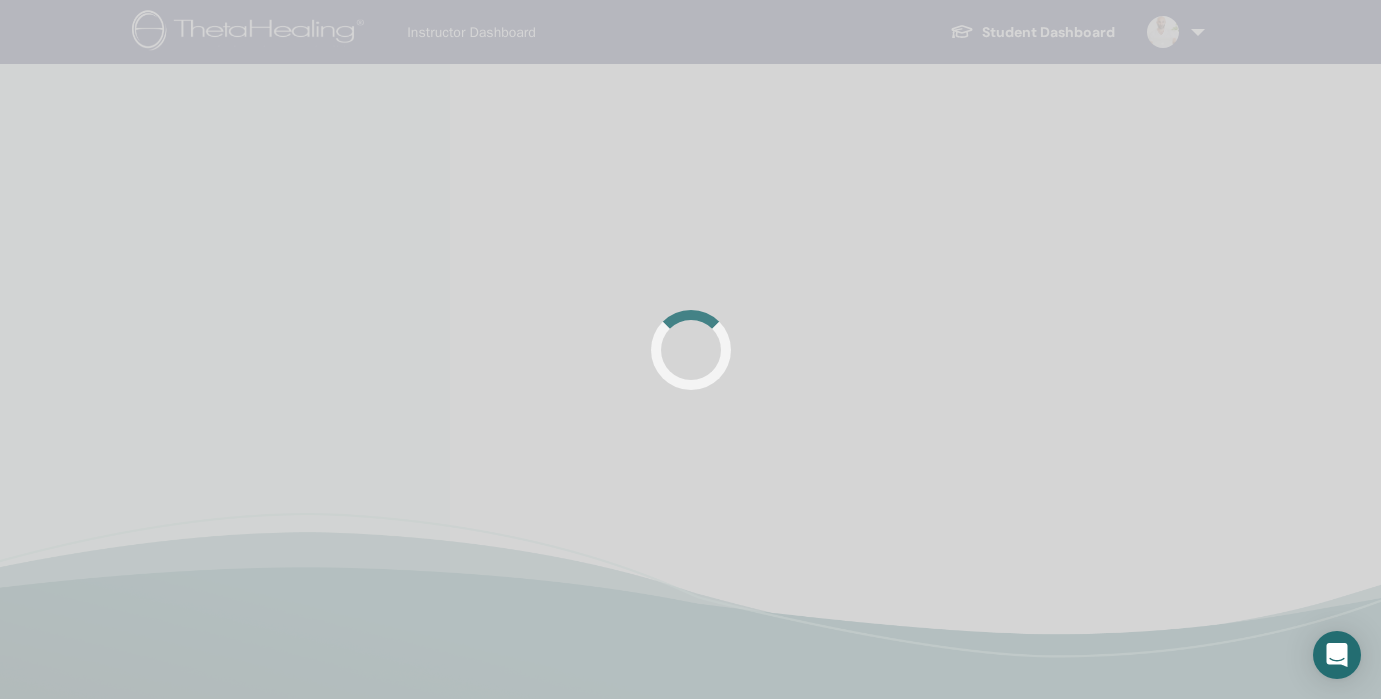 scroll, scrollTop: 0, scrollLeft: 0, axis: both 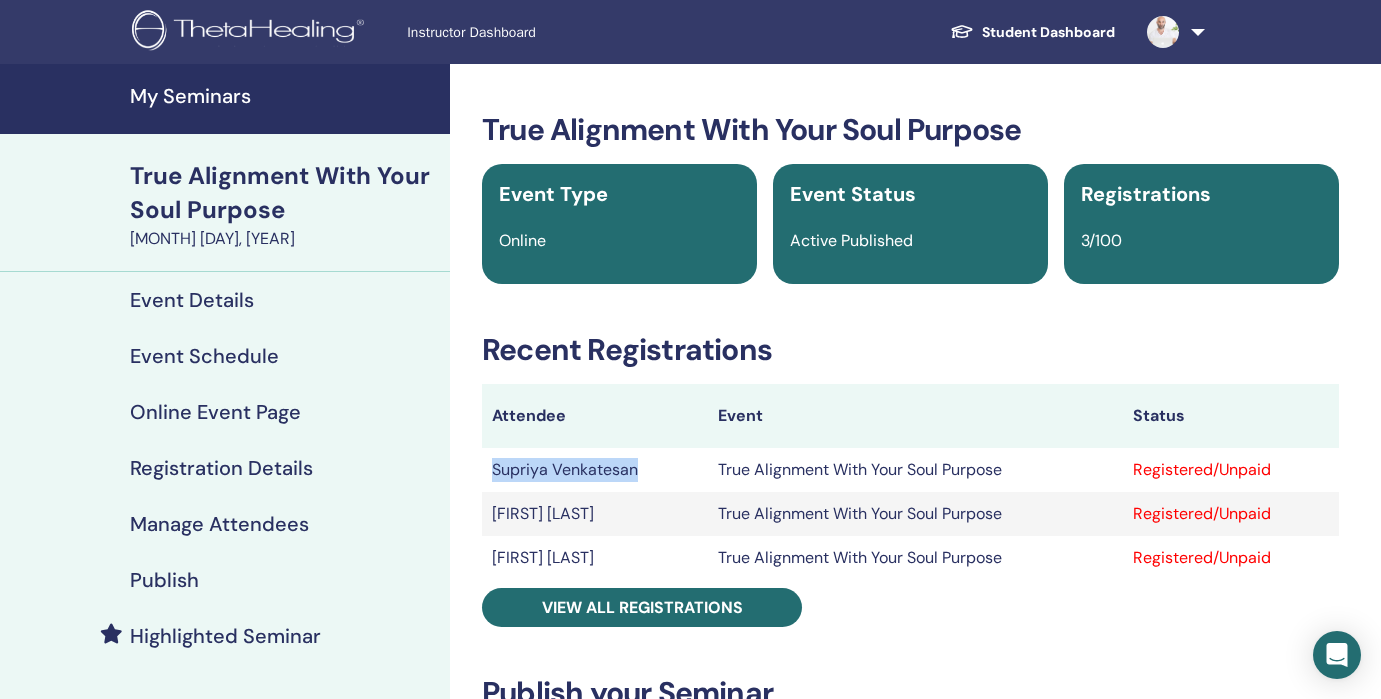 drag, startPoint x: 654, startPoint y: 472, endPoint x: 495, endPoint y: 476, distance: 159.05031 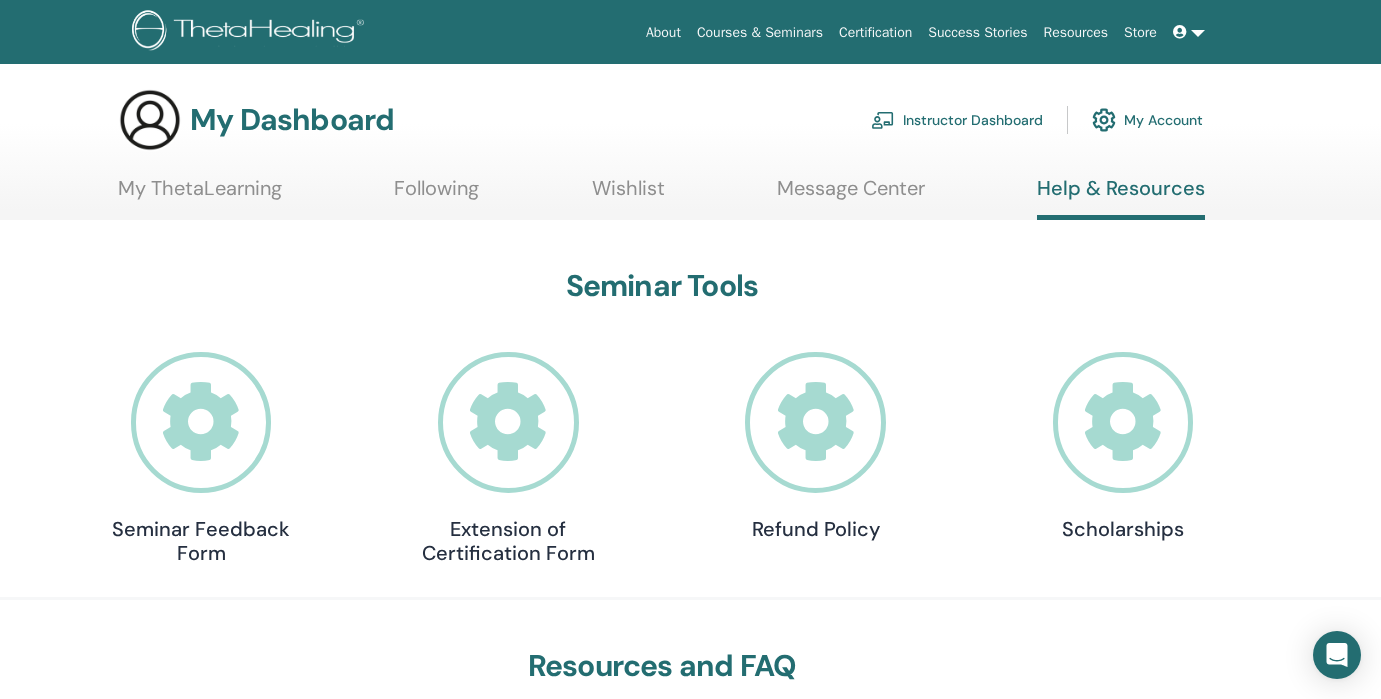 scroll, scrollTop: 0, scrollLeft: 0, axis: both 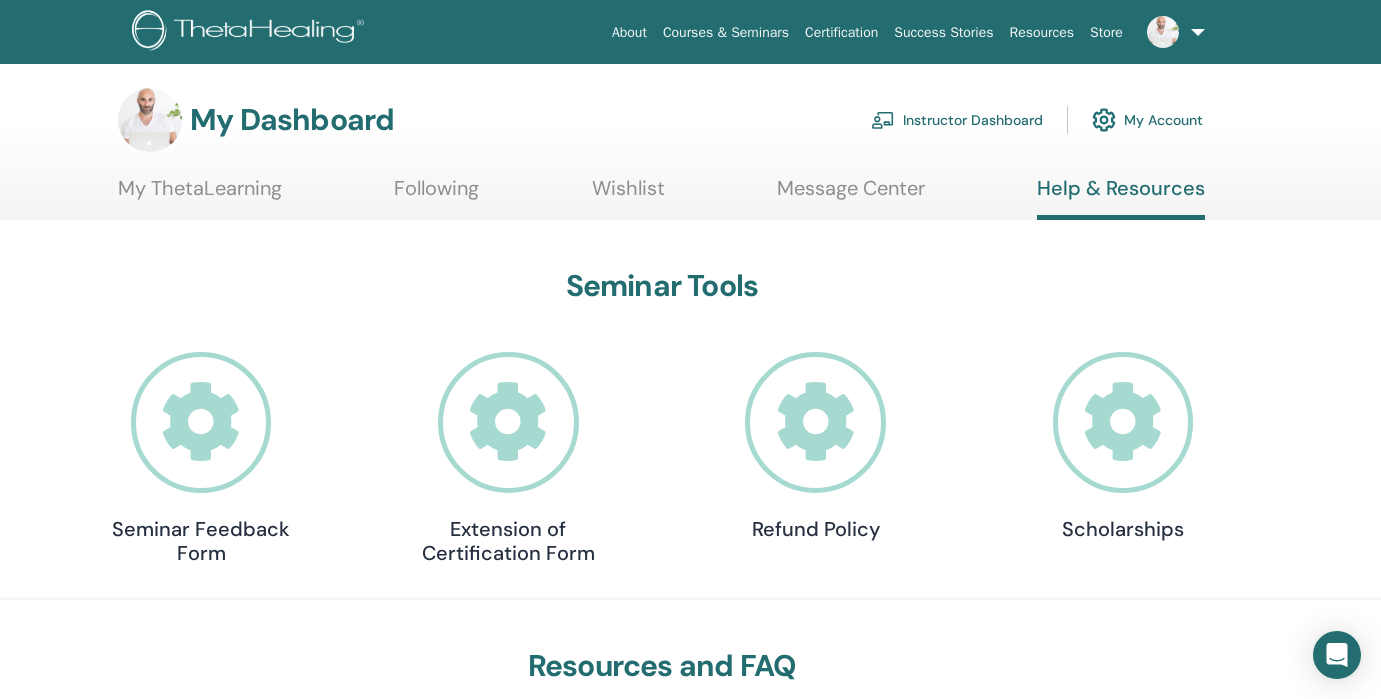 click at bounding box center (1172, 32) 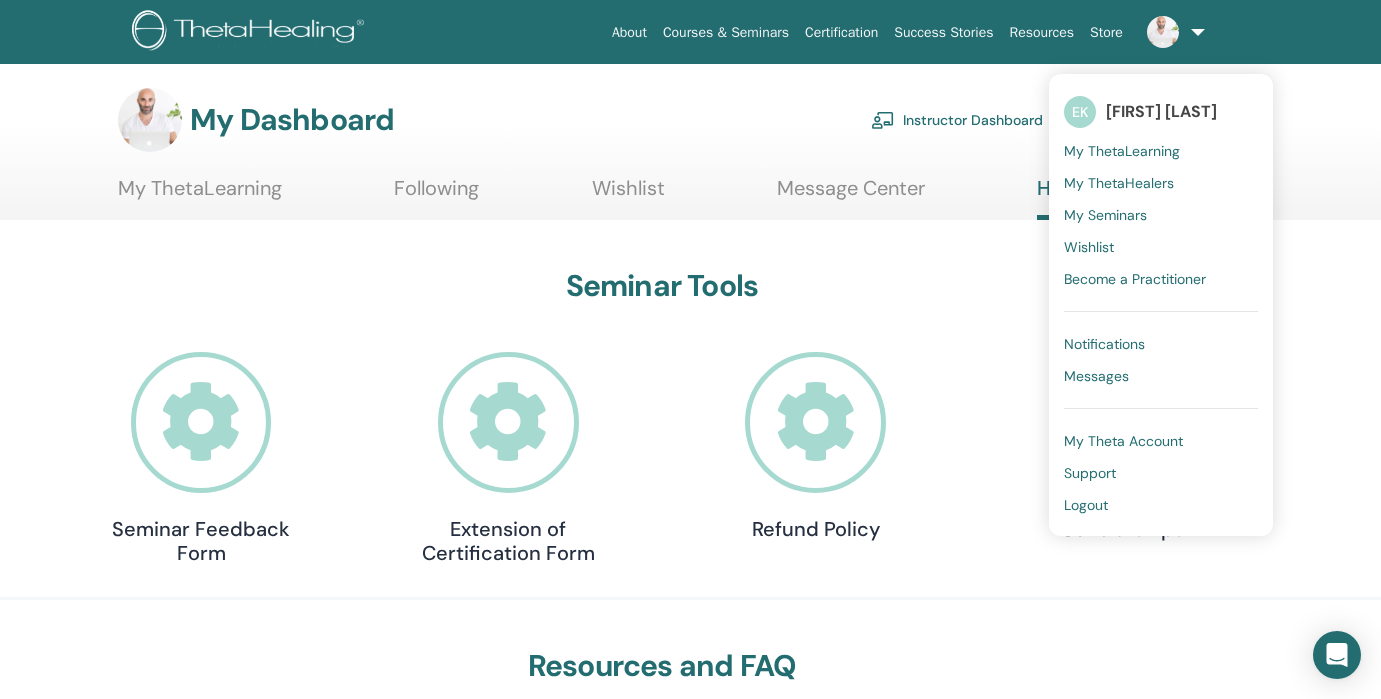click on "Messages" at bounding box center (1096, 376) 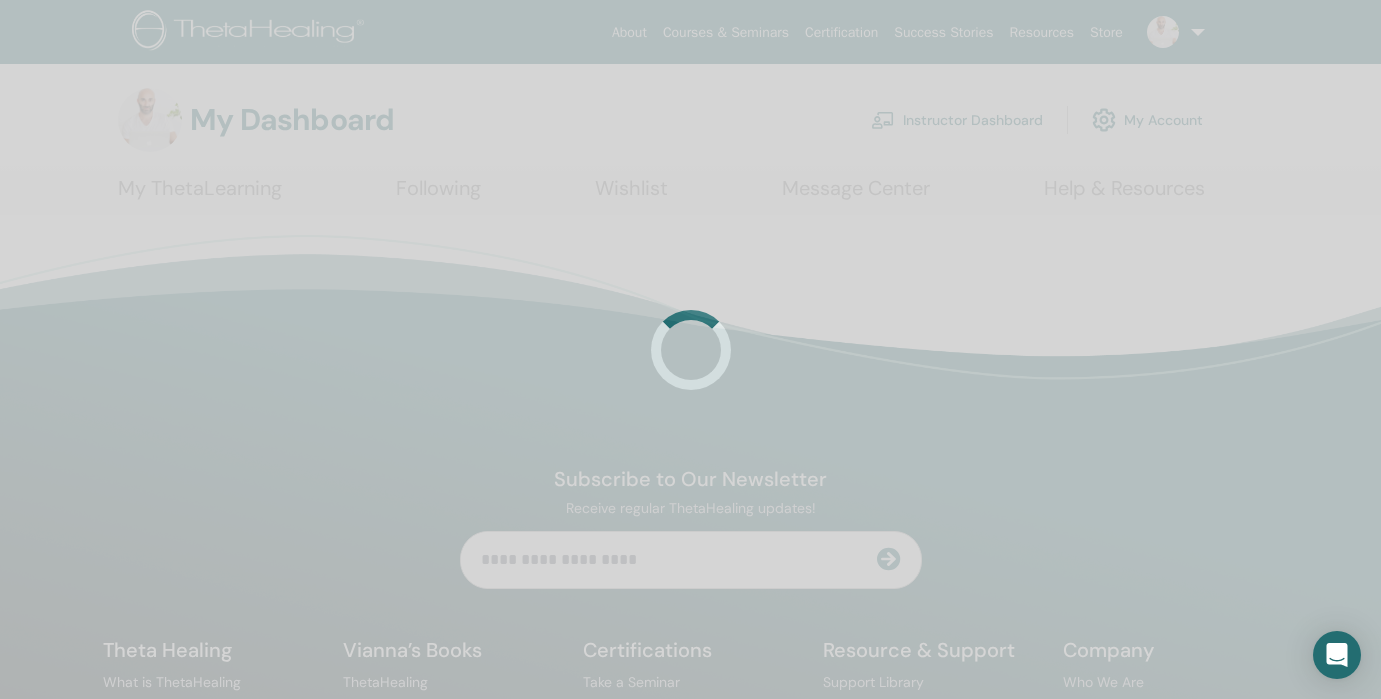 scroll, scrollTop: 0, scrollLeft: 0, axis: both 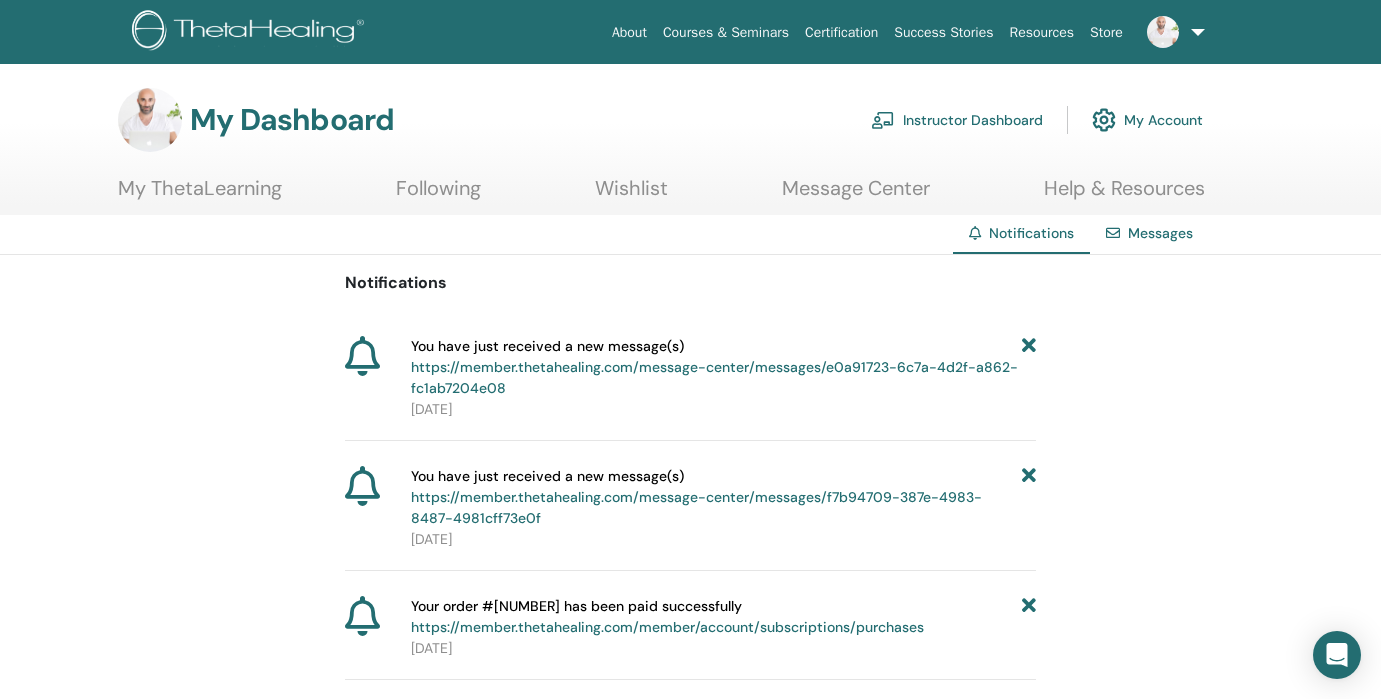 click on "Help & Resources" at bounding box center (1124, 195) 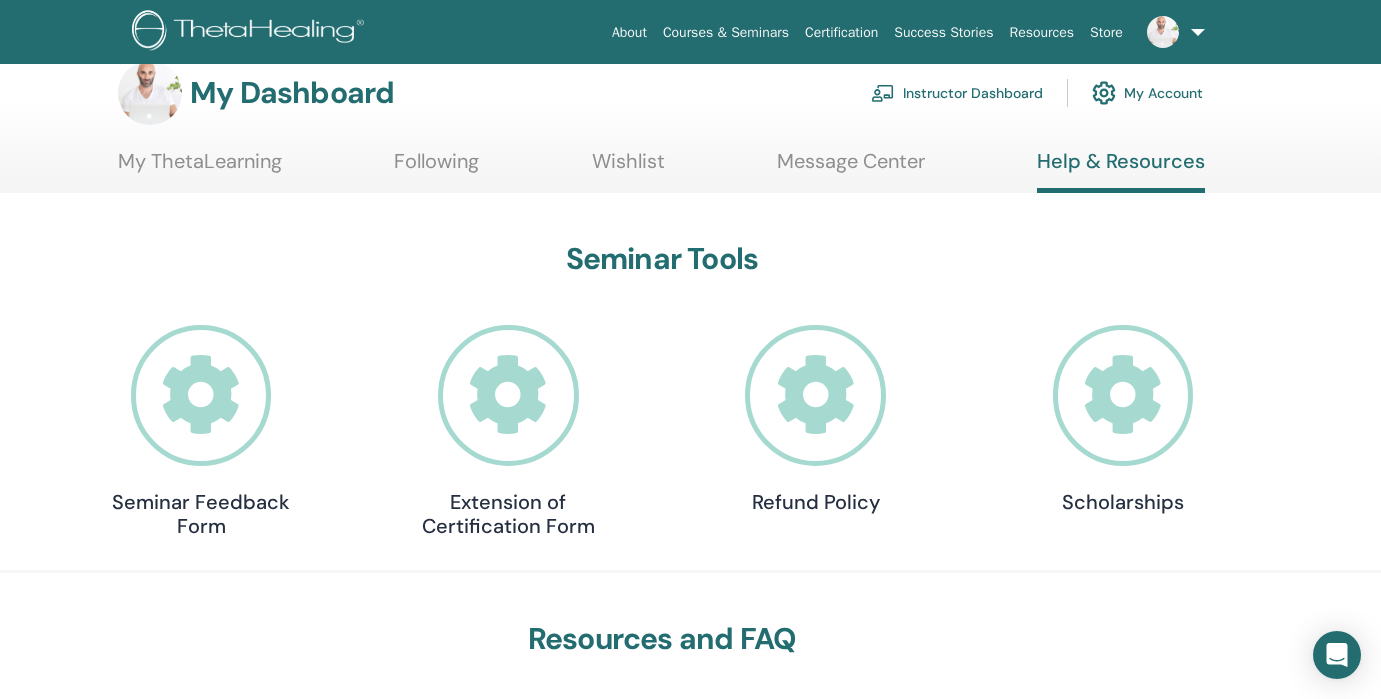 scroll, scrollTop: 23, scrollLeft: 0, axis: vertical 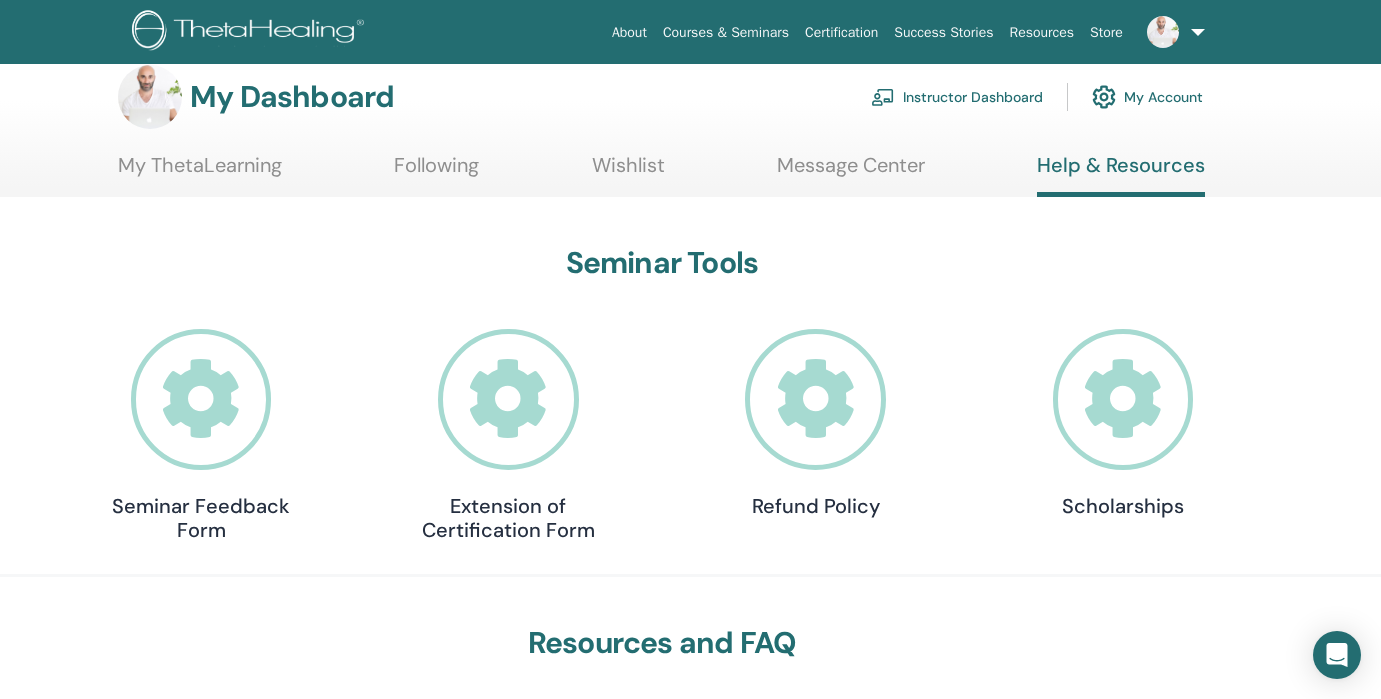 click at bounding box center [1123, 399] 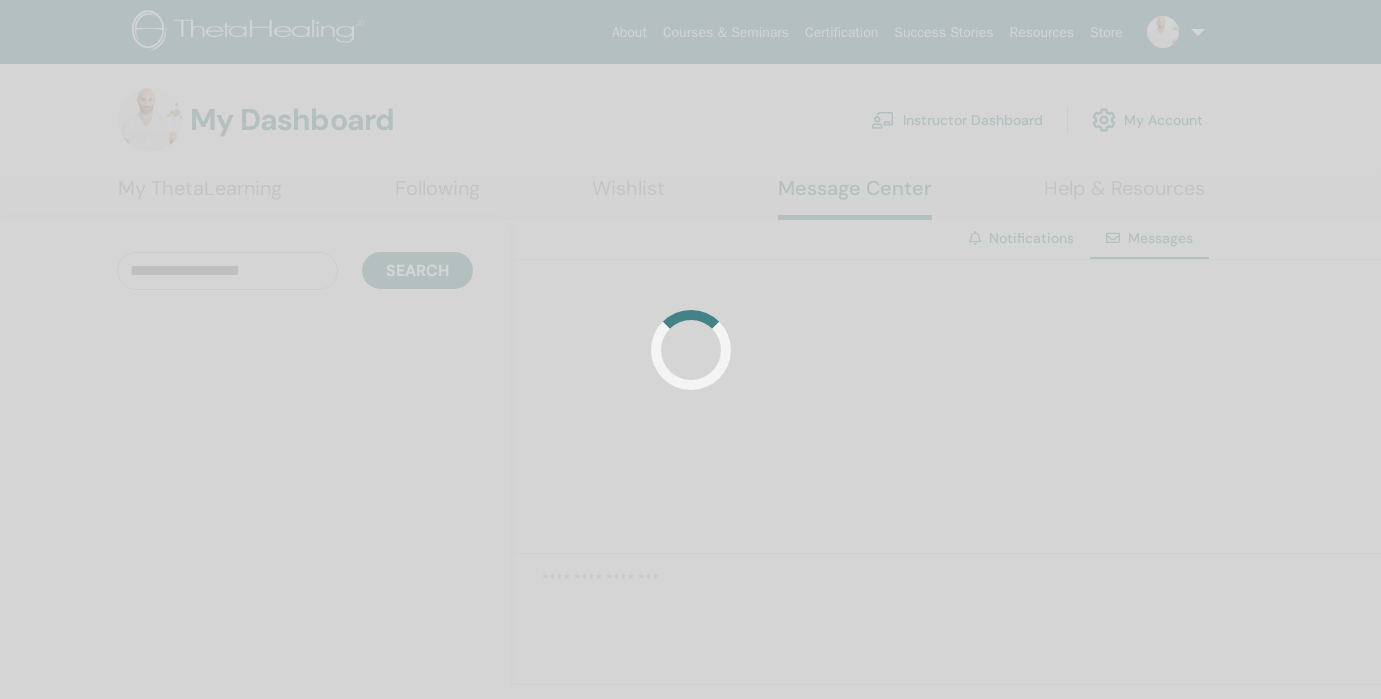 scroll, scrollTop: 0, scrollLeft: 0, axis: both 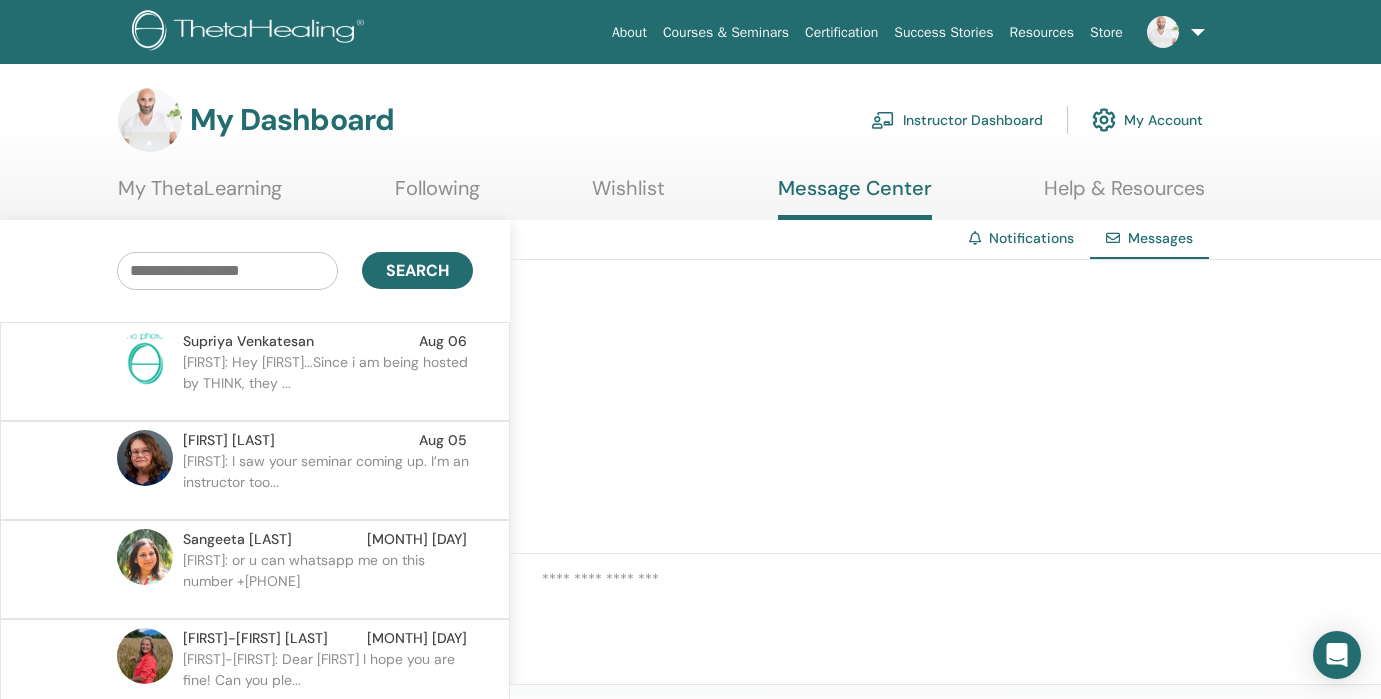 click on "Kirsten   Reitan Aug 05" at bounding box center [325, 440] 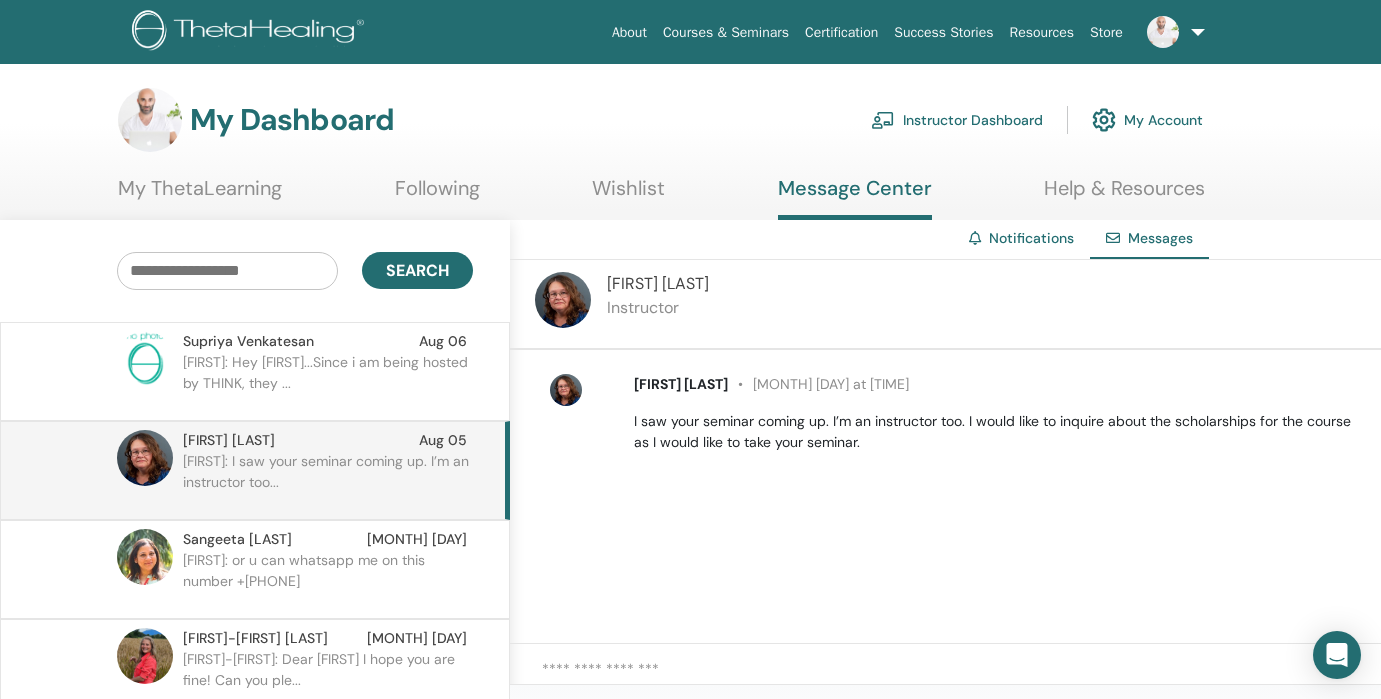 click at bounding box center [961, 679] 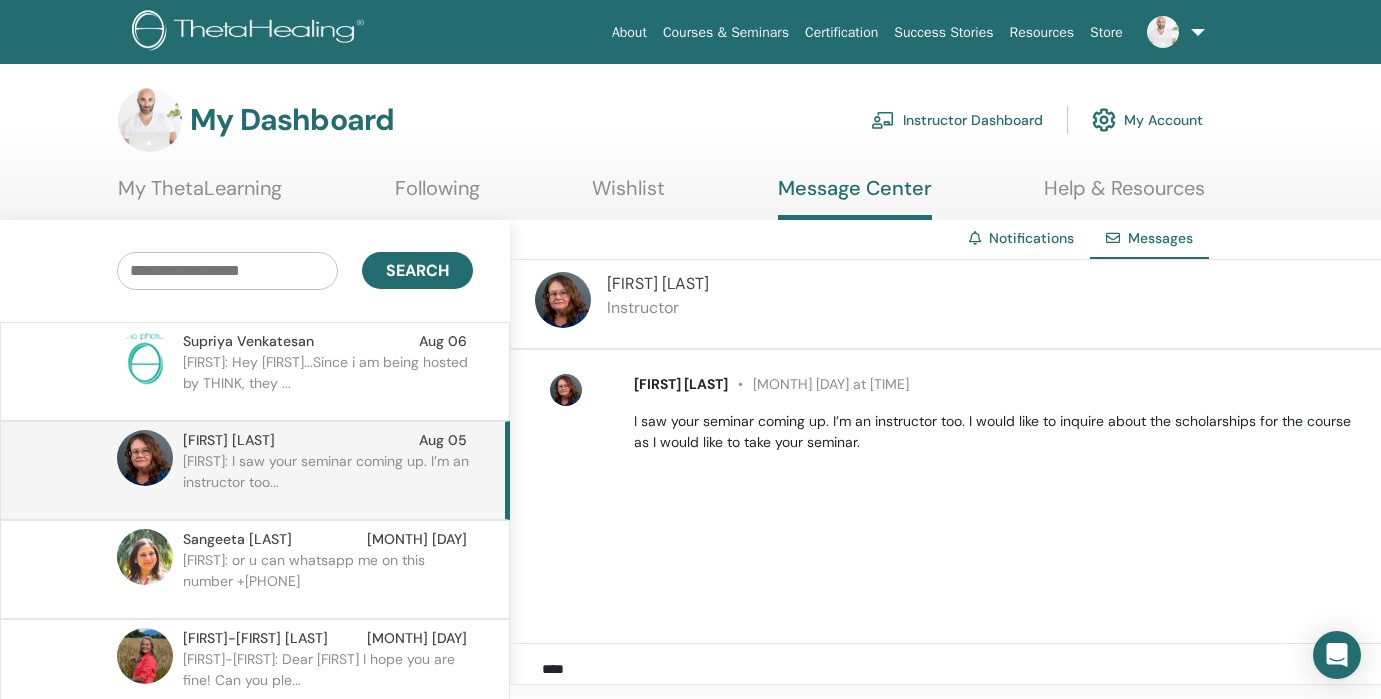 click on "ELIAS: or u can whatsapp me on this number +96176483682" at bounding box center (328, 580) 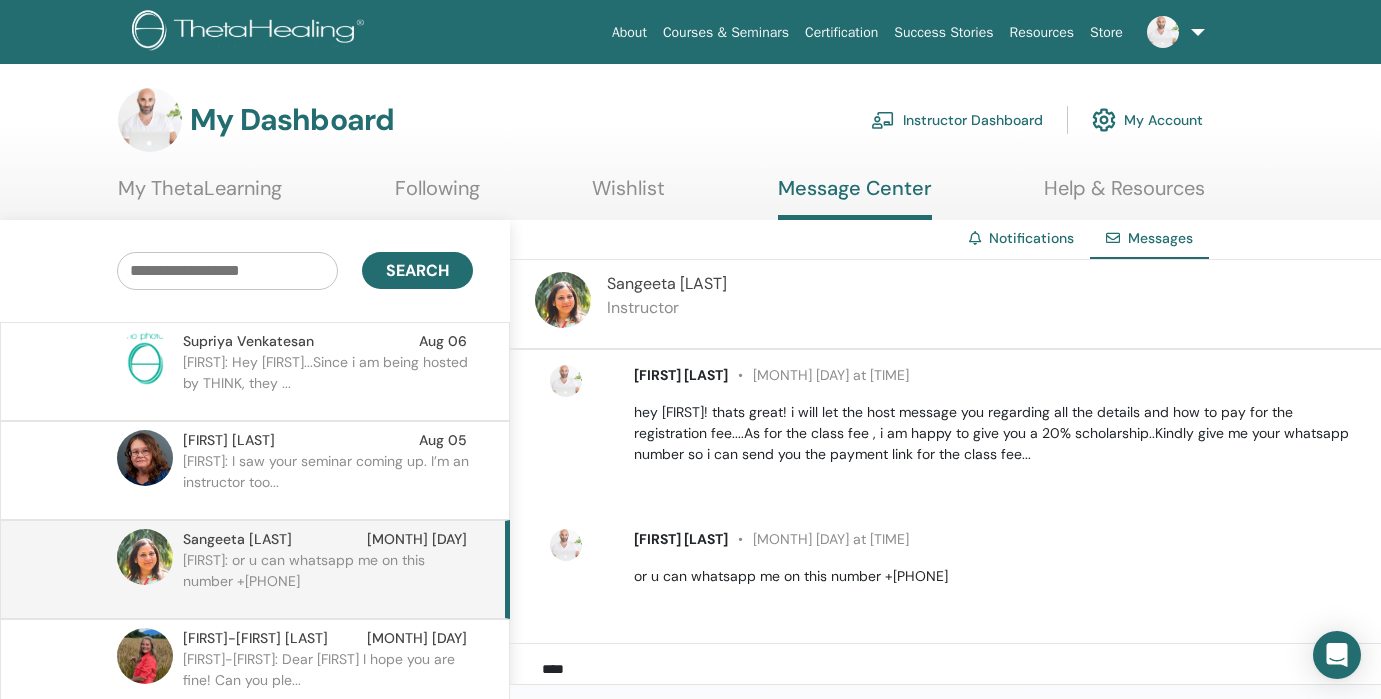 scroll, scrollTop: 1444, scrollLeft: 0, axis: vertical 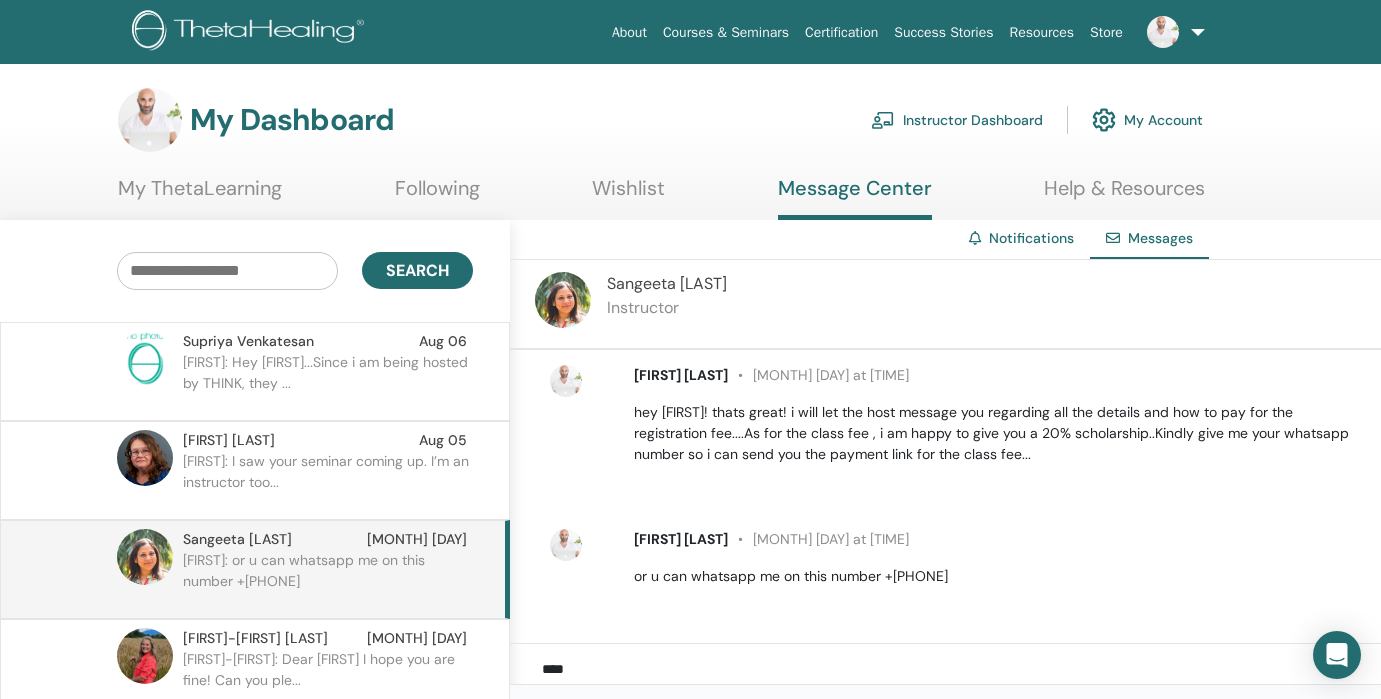 click on "Kirsten: I saw your seminar coming up. I’m an instructor too..." at bounding box center (328, 481) 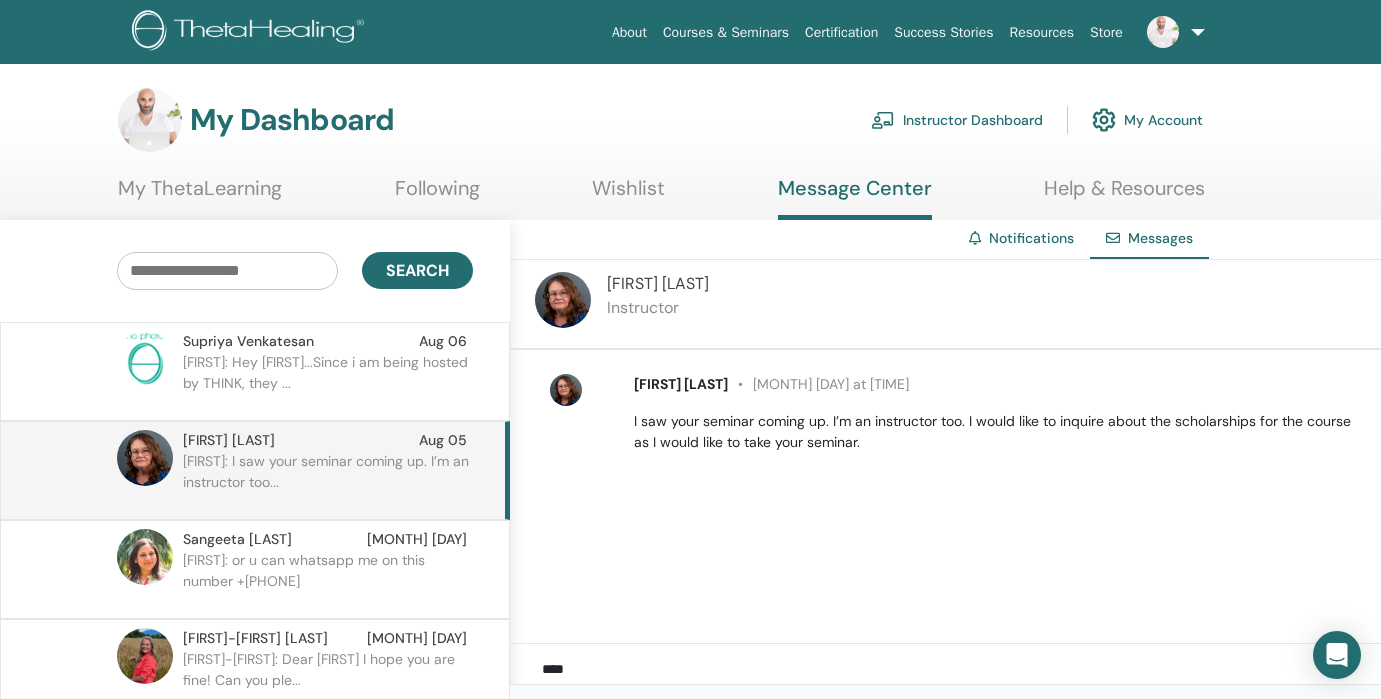click on "***" at bounding box center [961, 679] 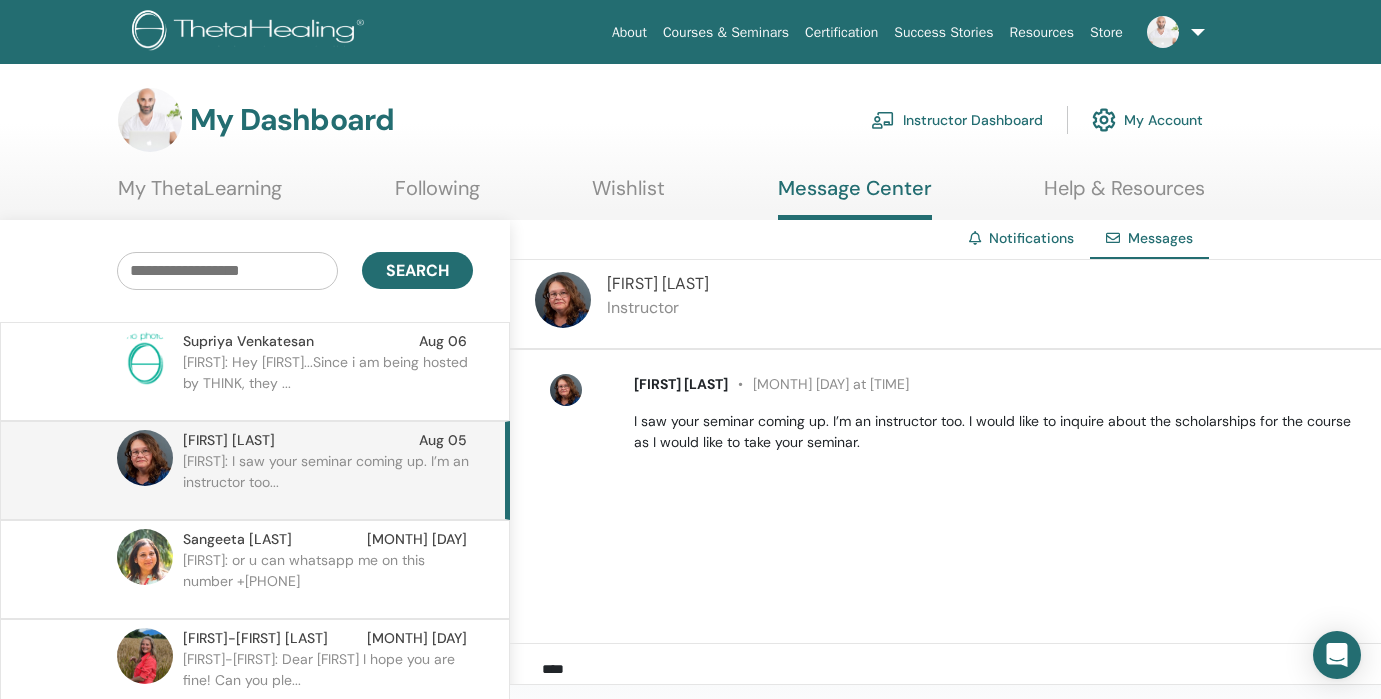 click on "Kirsten Reitan" at bounding box center (681, 384) 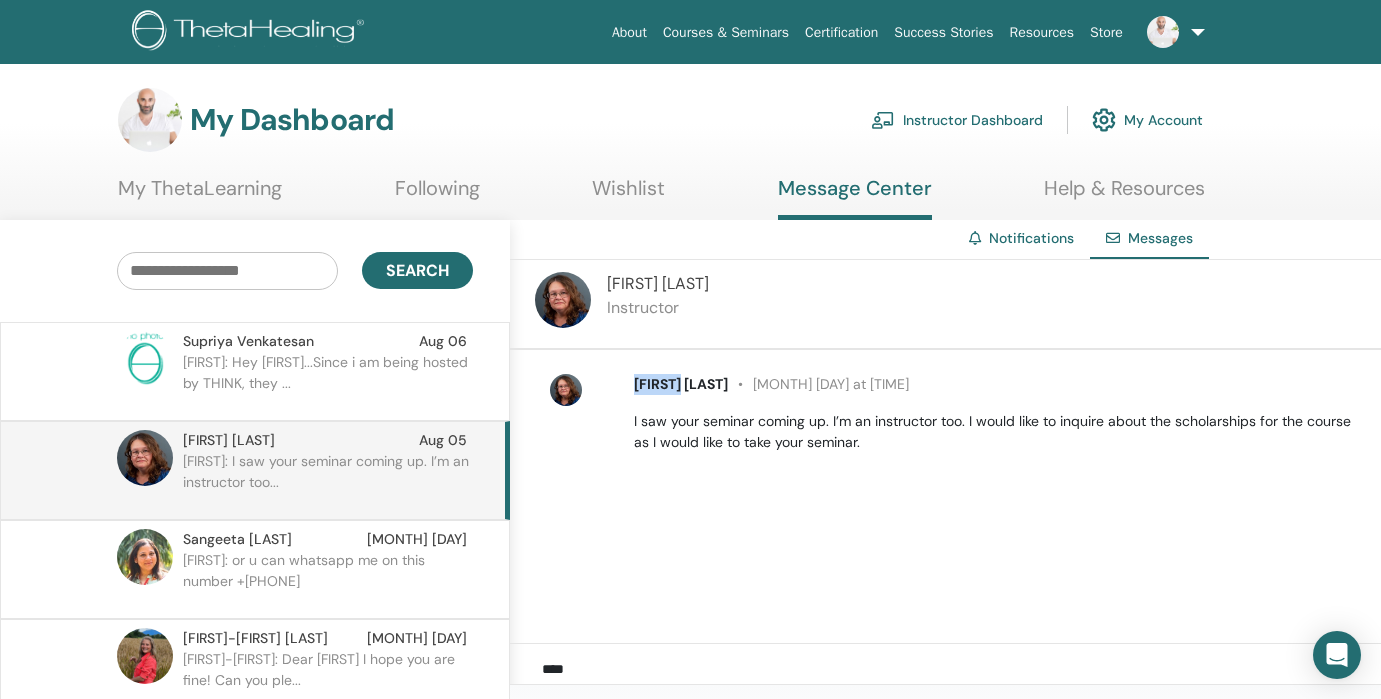 click on "Kirsten Reitan" at bounding box center (681, 384) 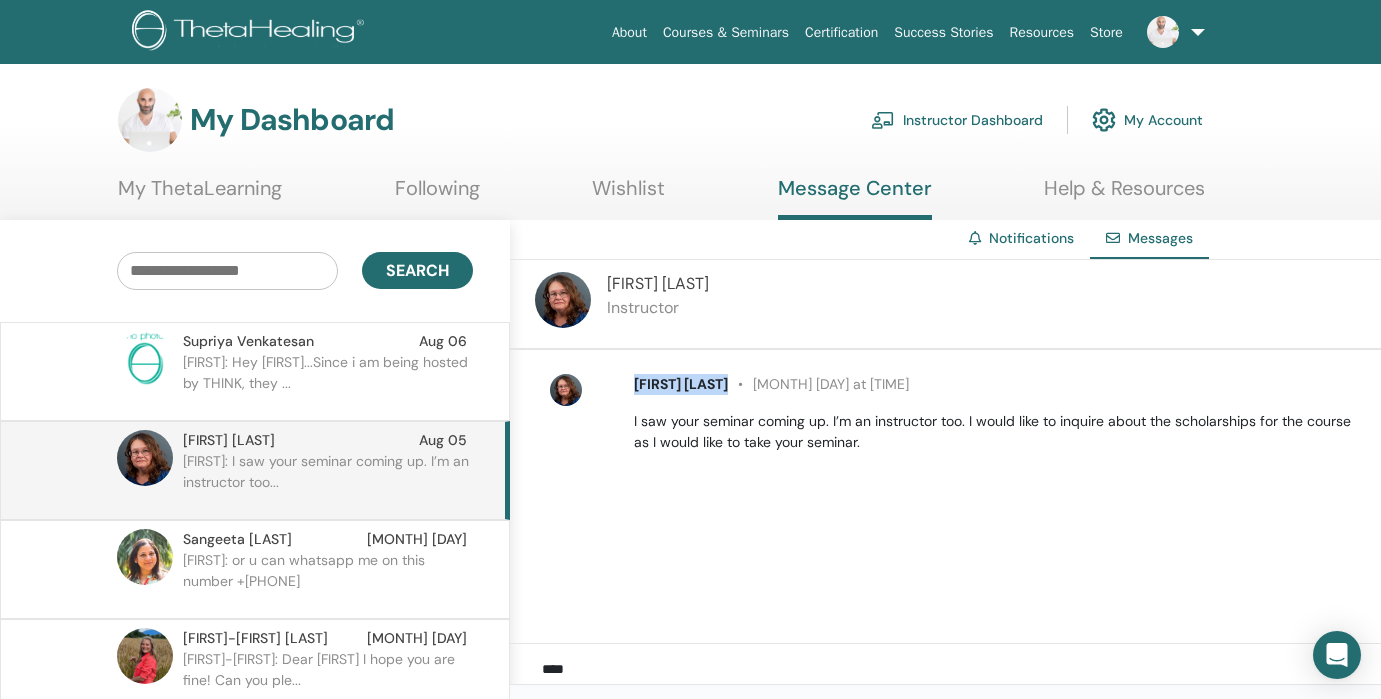 click on "Kirsten Reitan" at bounding box center (681, 384) 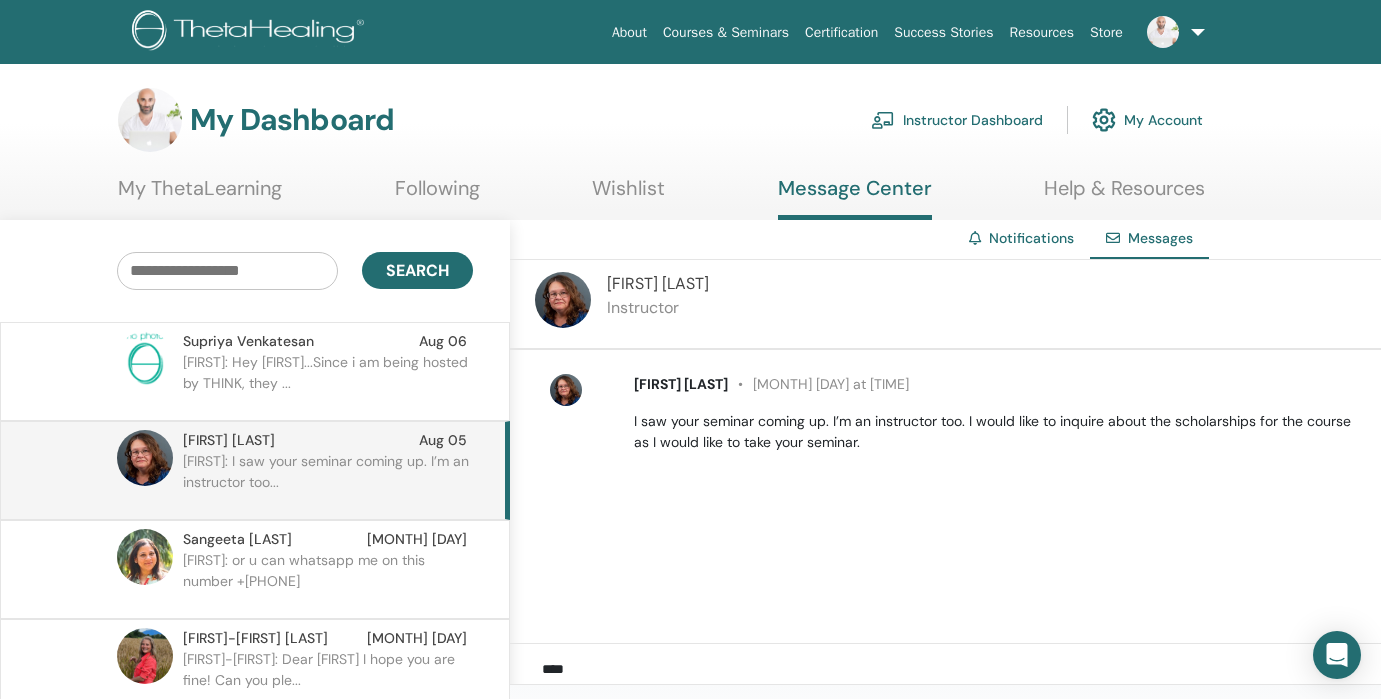 click on "Kirsten   Reitan" at bounding box center [658, 283] 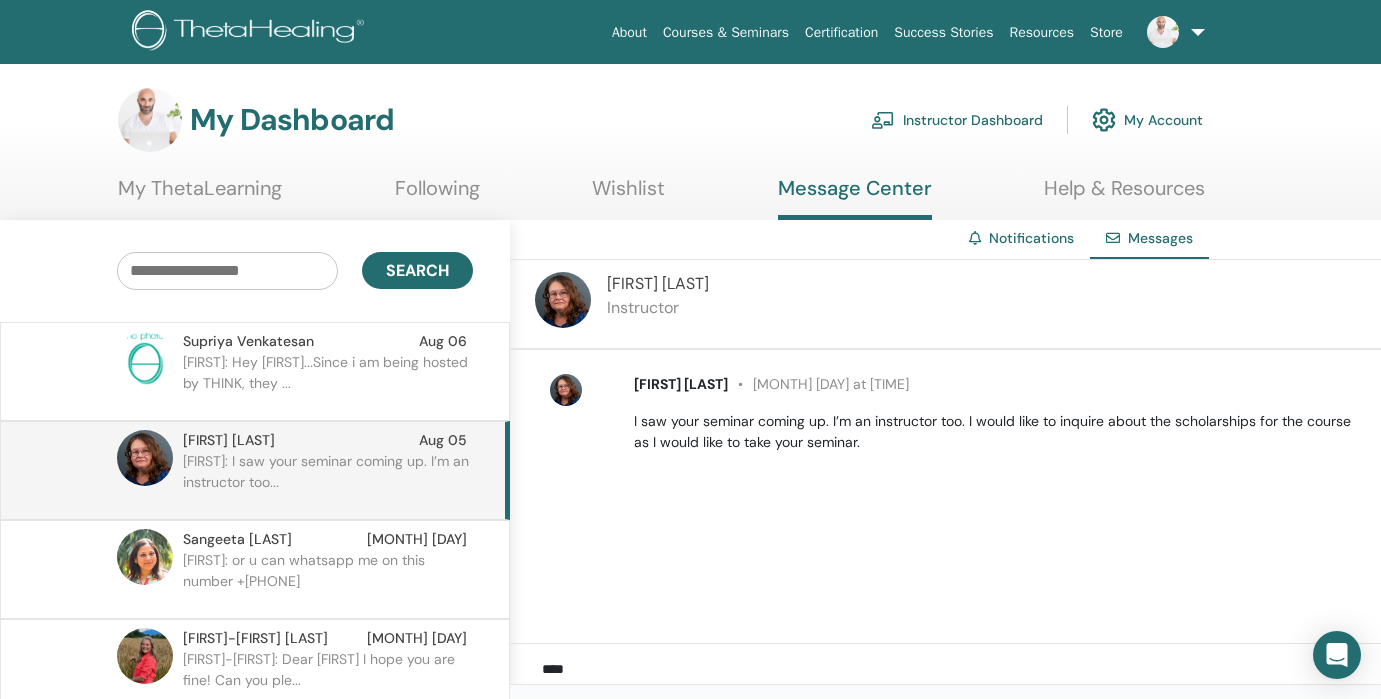 click at bounding box center [145, 458] 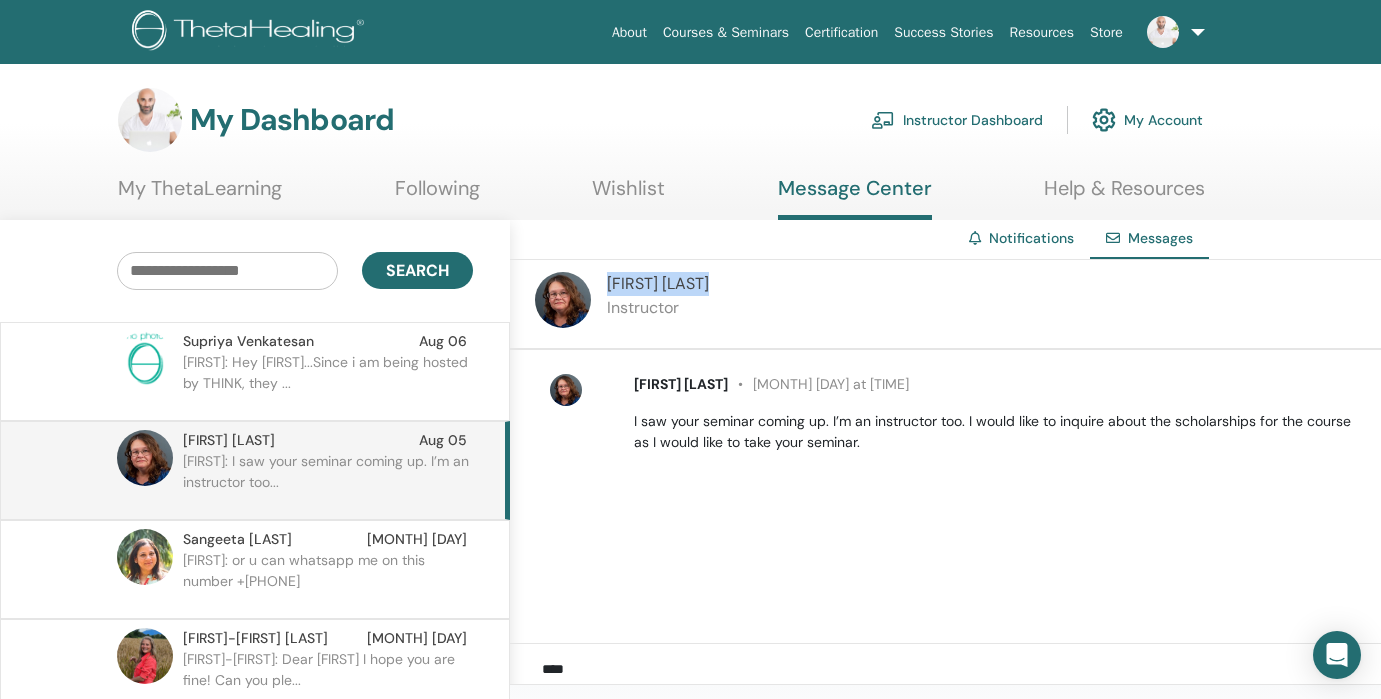 drag, startPoint x: 718, startPoint y: 286, endPoint x: 608, endPoint y: 291, distance: 110.11358 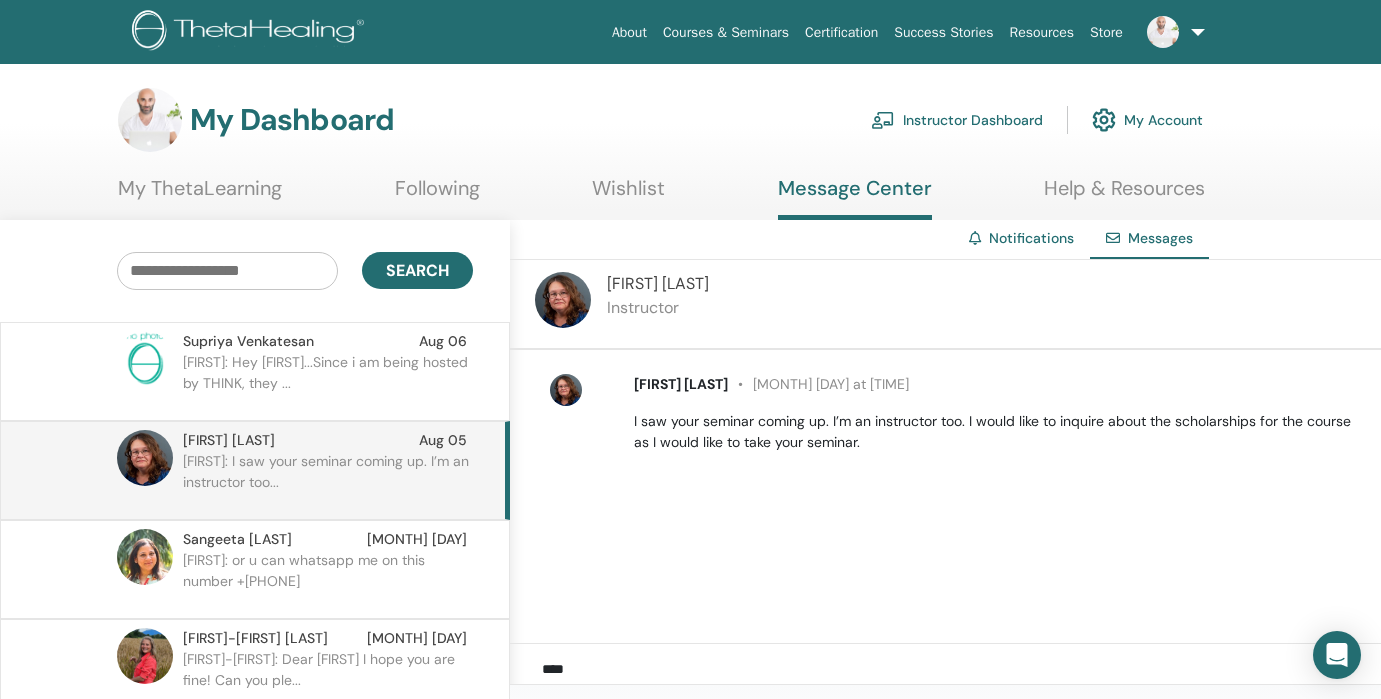 click on "***" at bounding box center (961, 679) 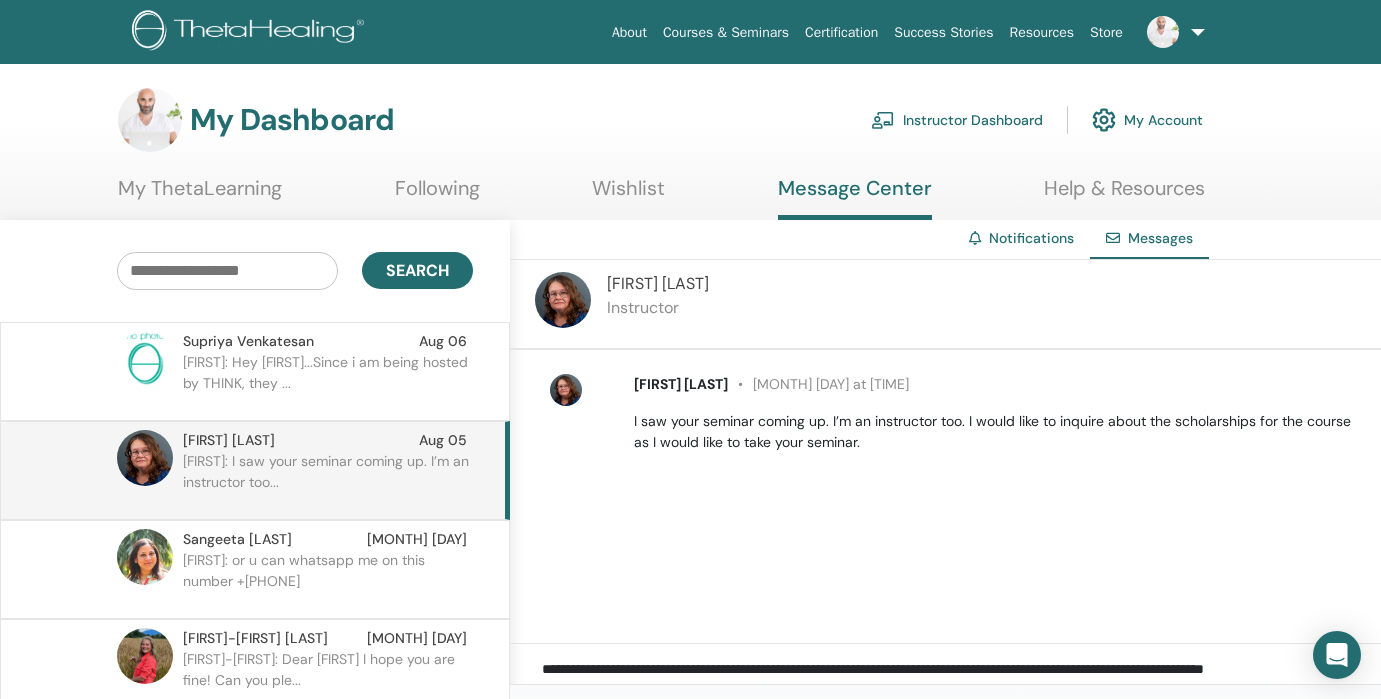scroll, scrollTop: 1, scrollLeft: 0, axis: vertical 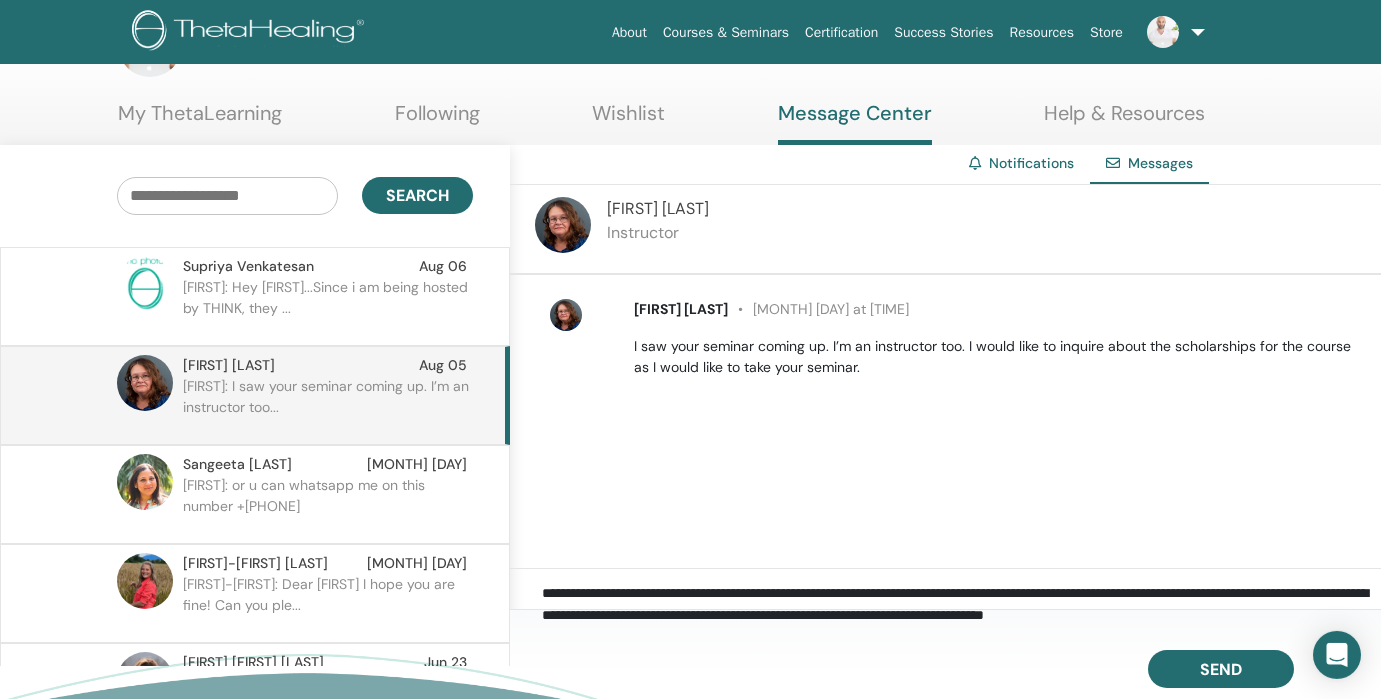paste on "**********" 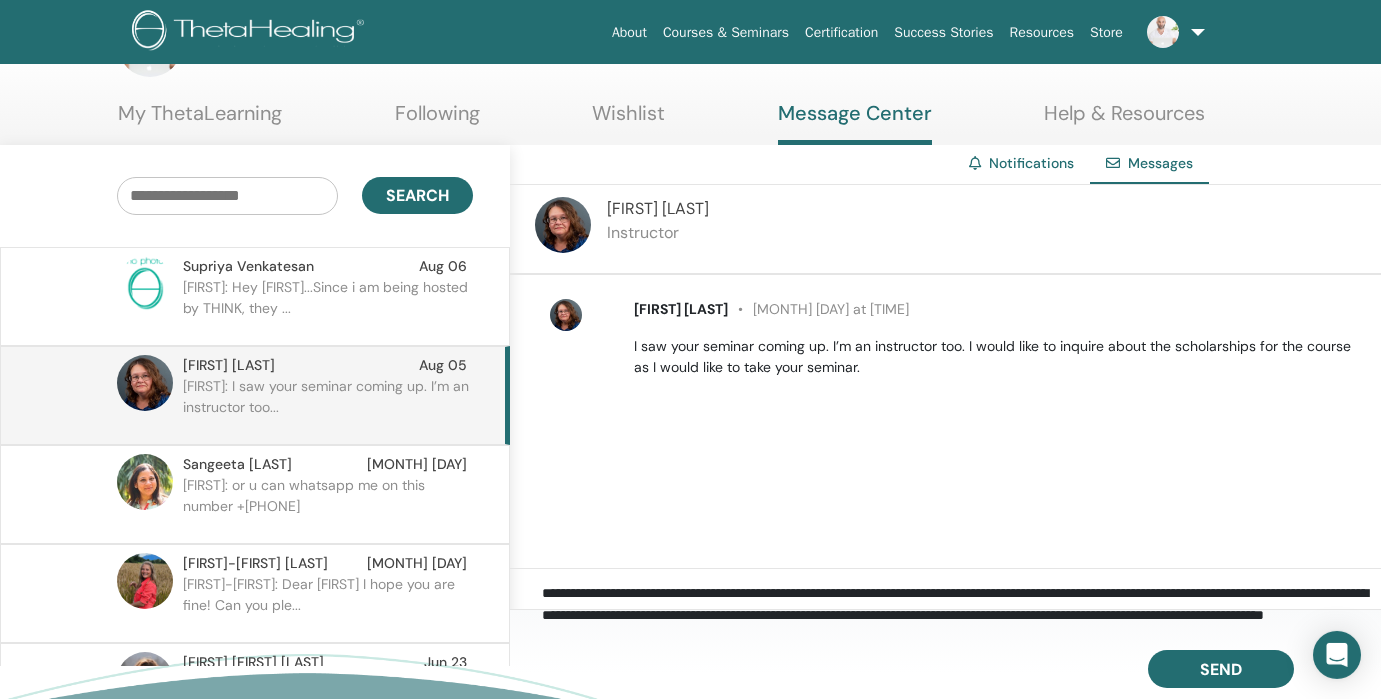 scroll, scrollTop: 23, scrollLeft: 0, axis: vertical 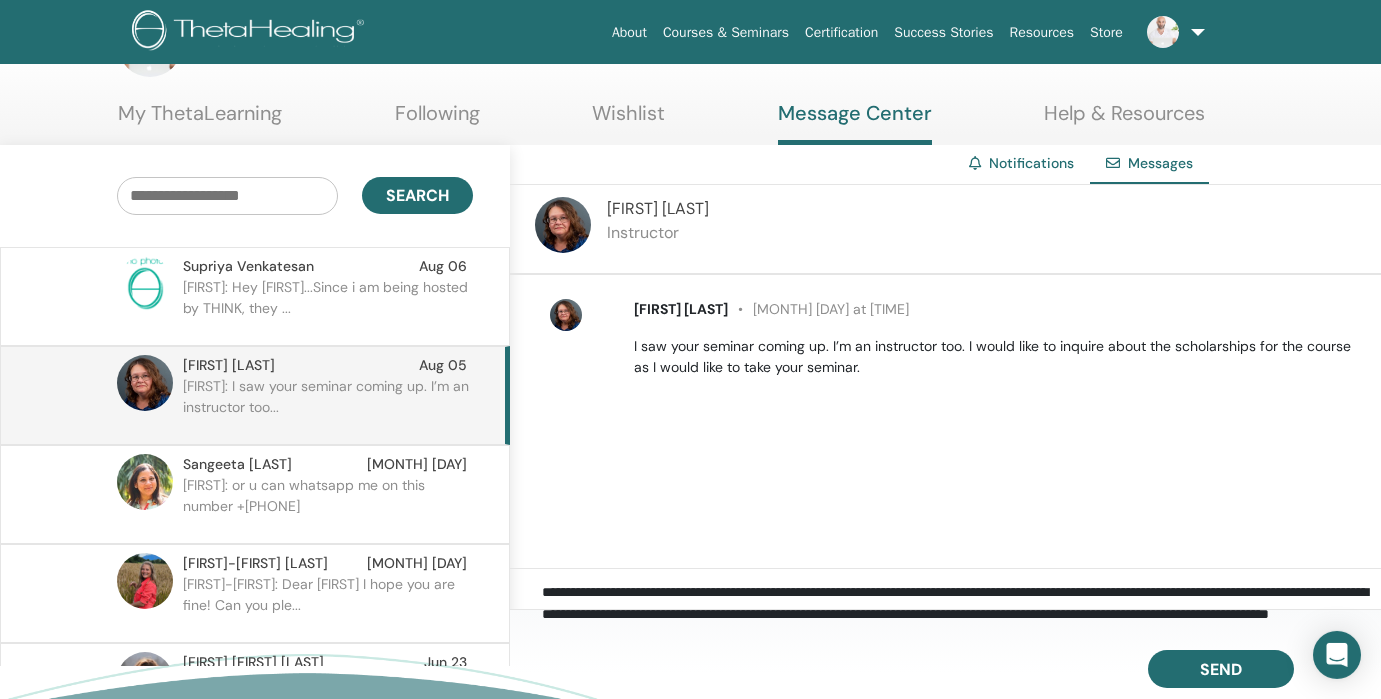 click on "**********" at bounding box center [961, 604] 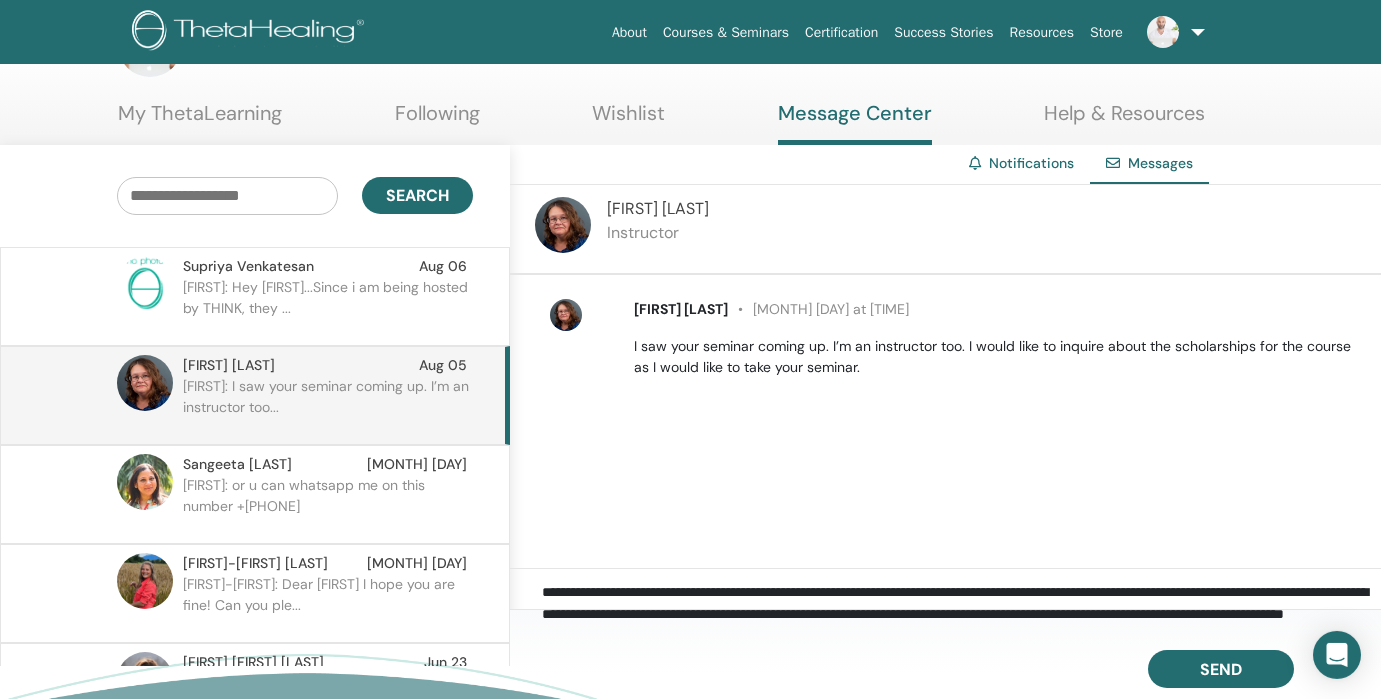 click on "**********" at bounding box center [961, 604] 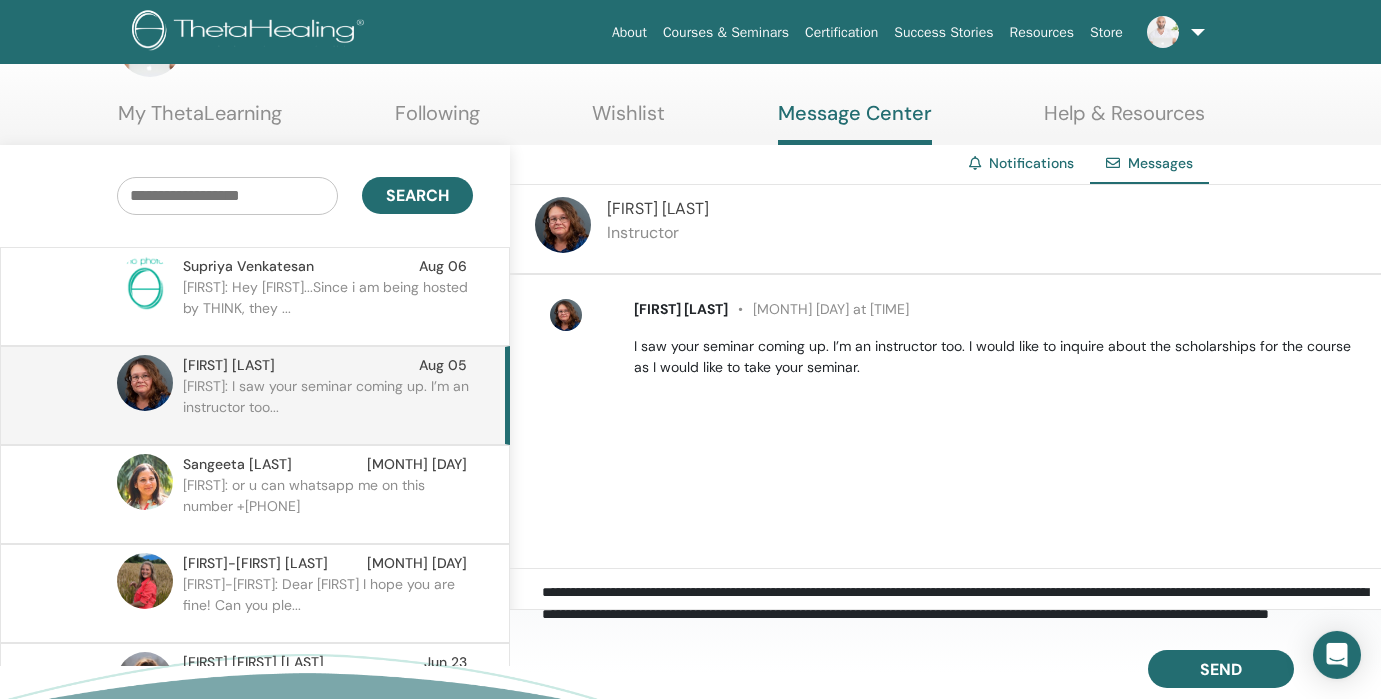 click on "**********" at bounding box center (961, 604) 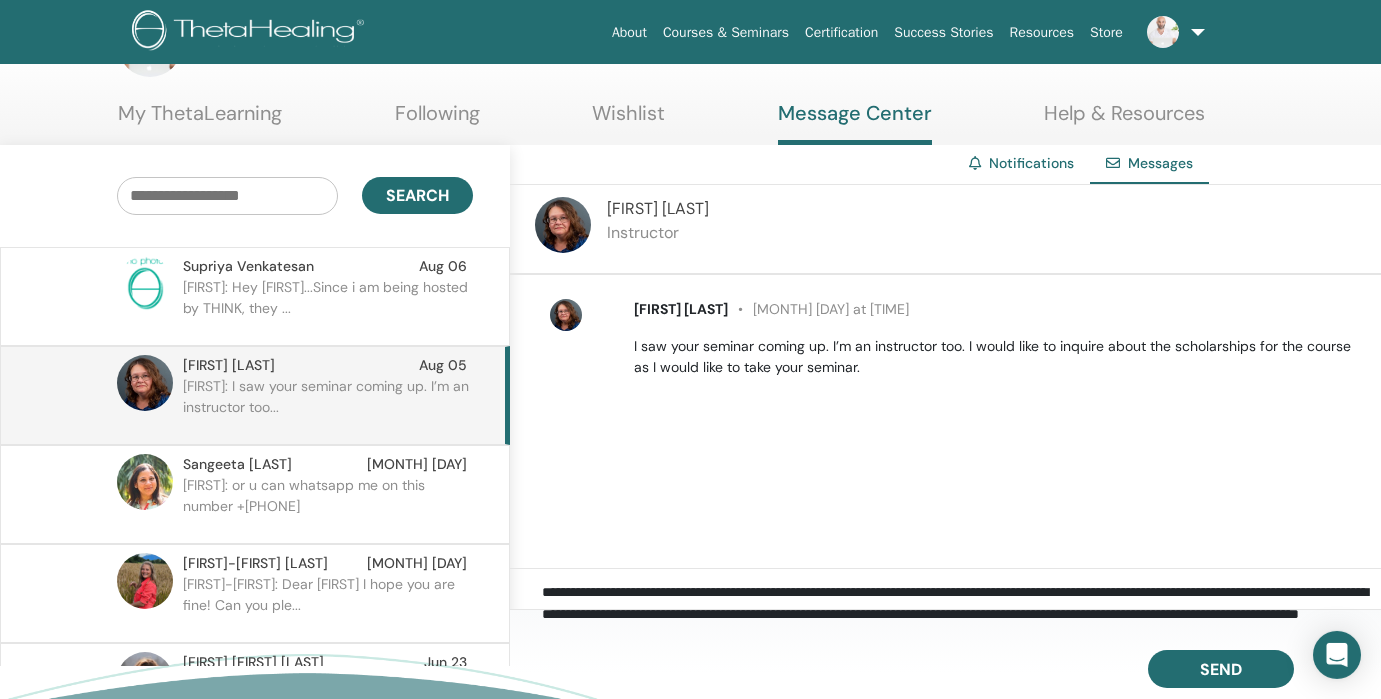 click on "**********" at bounding box center (961, 604) 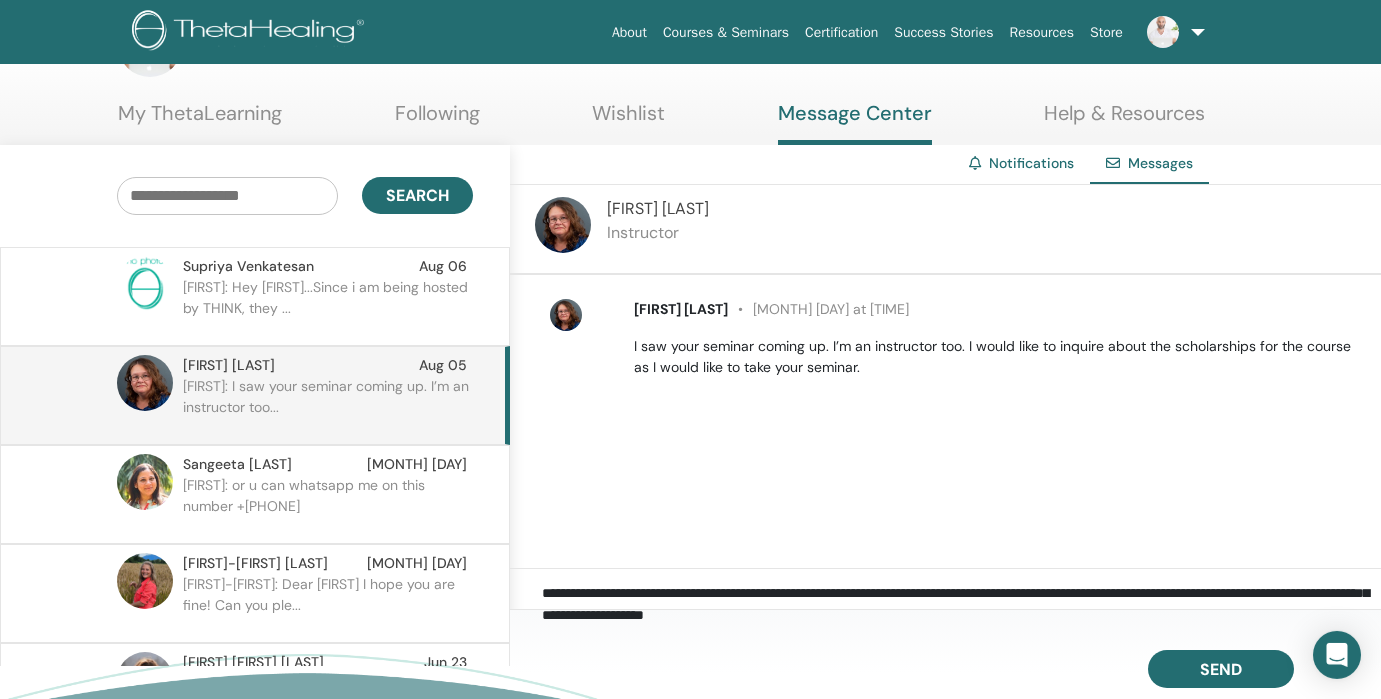 click on "**********" at bounding box center (961, 604) 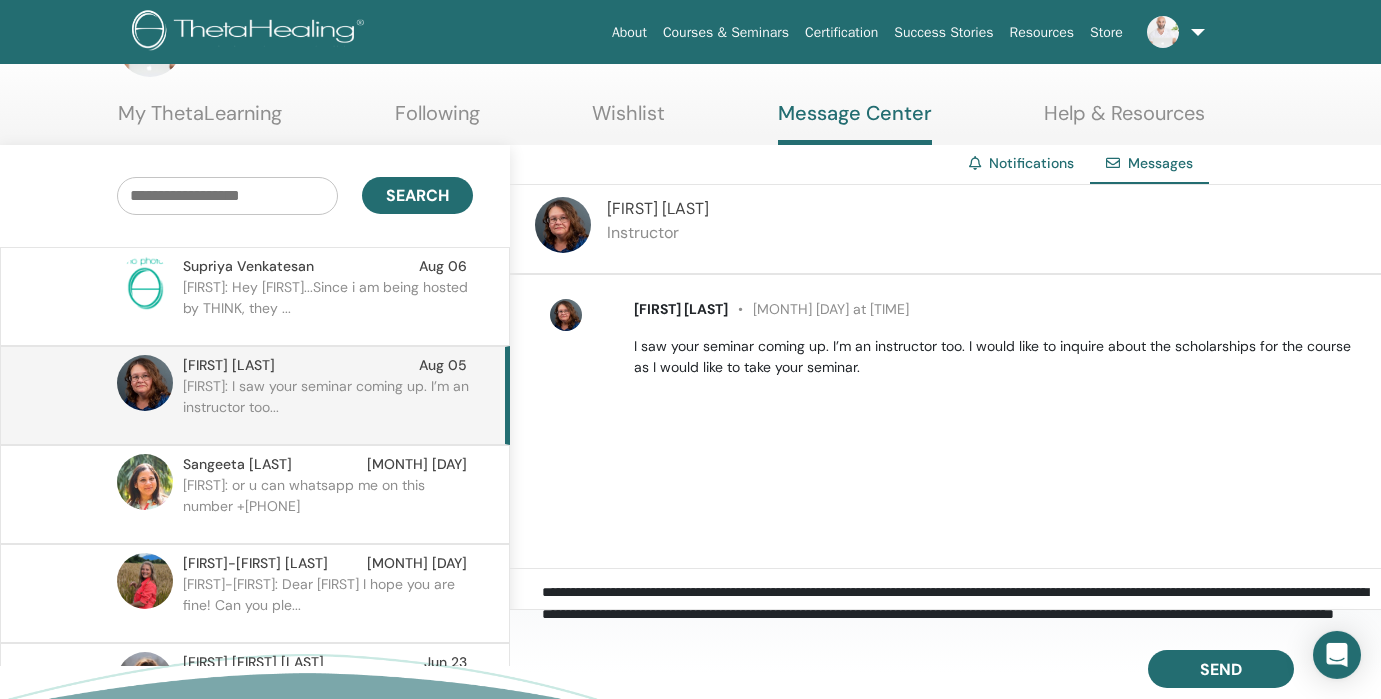 click on "**********" at bounding box center [961, 604] 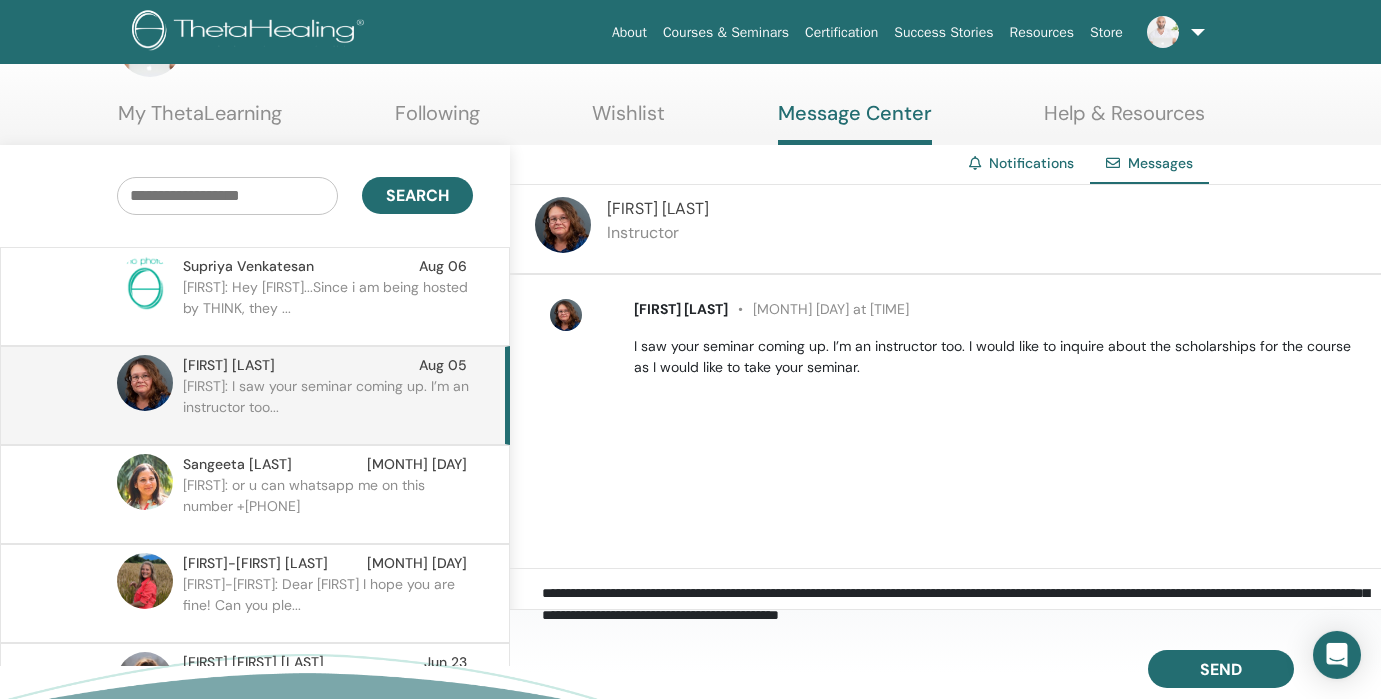 scroll, scrollTop: 74, scrollLeft: 0, axis: vertical 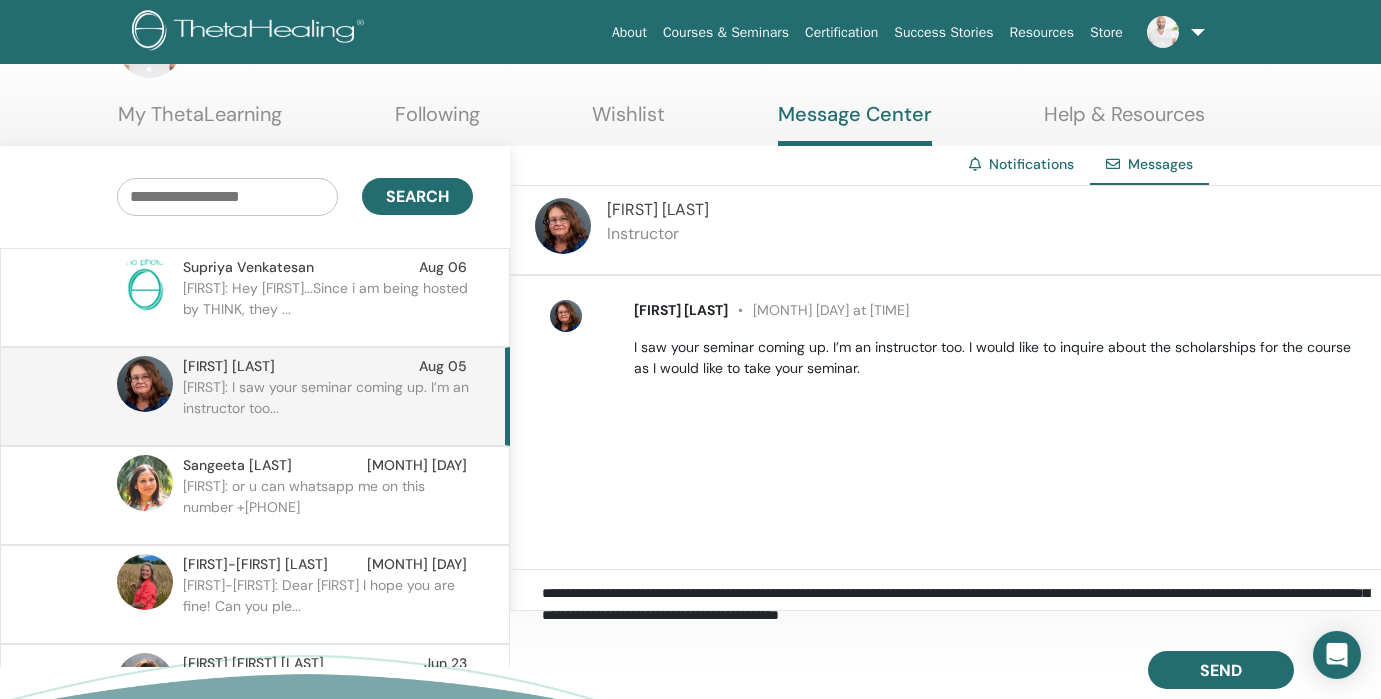 click on "**********" at bounding box center (961, 605) 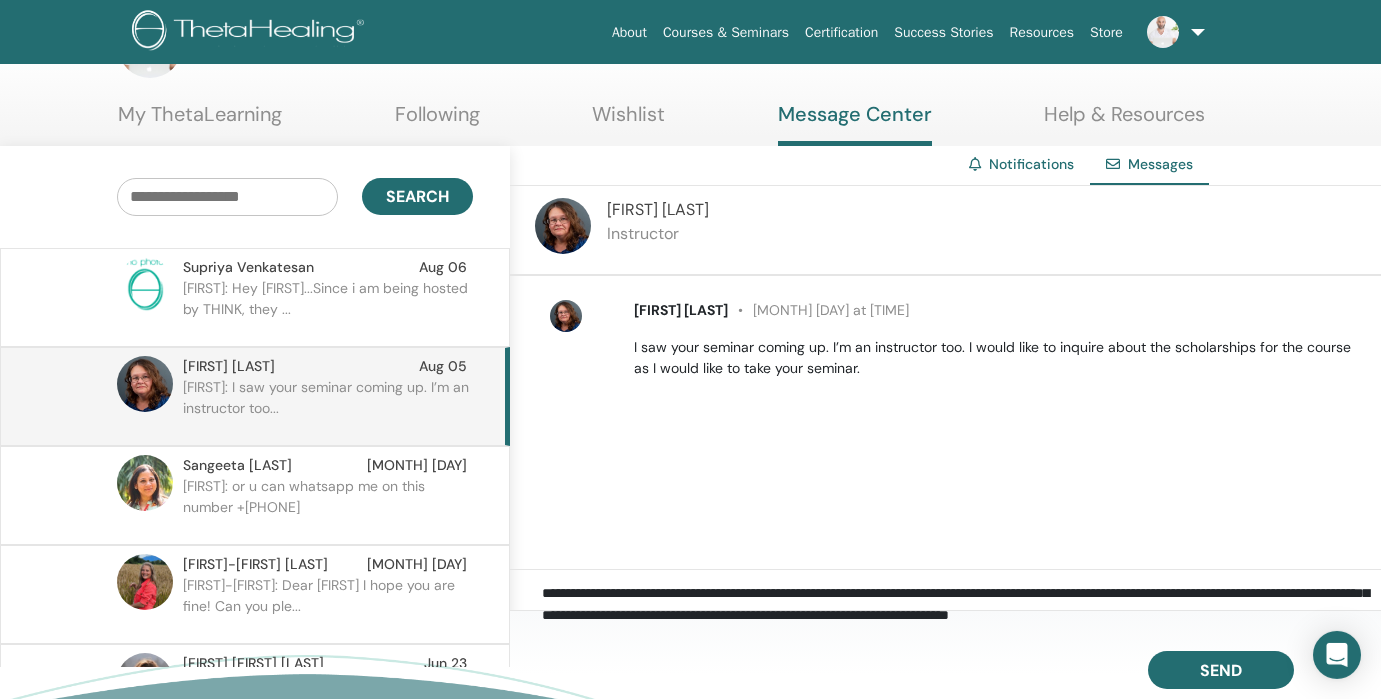 scroll, scrollTop: 25, scrollLeft: 0, axis: vertical 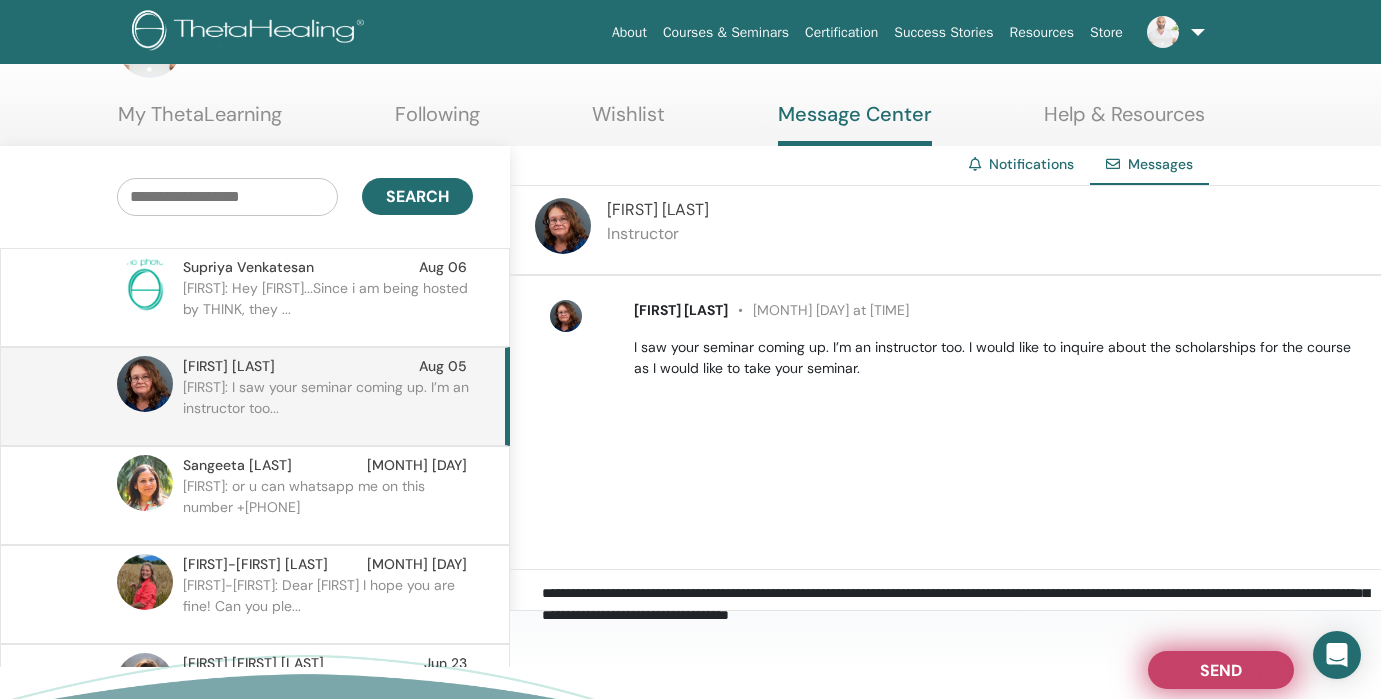 type on "**********" 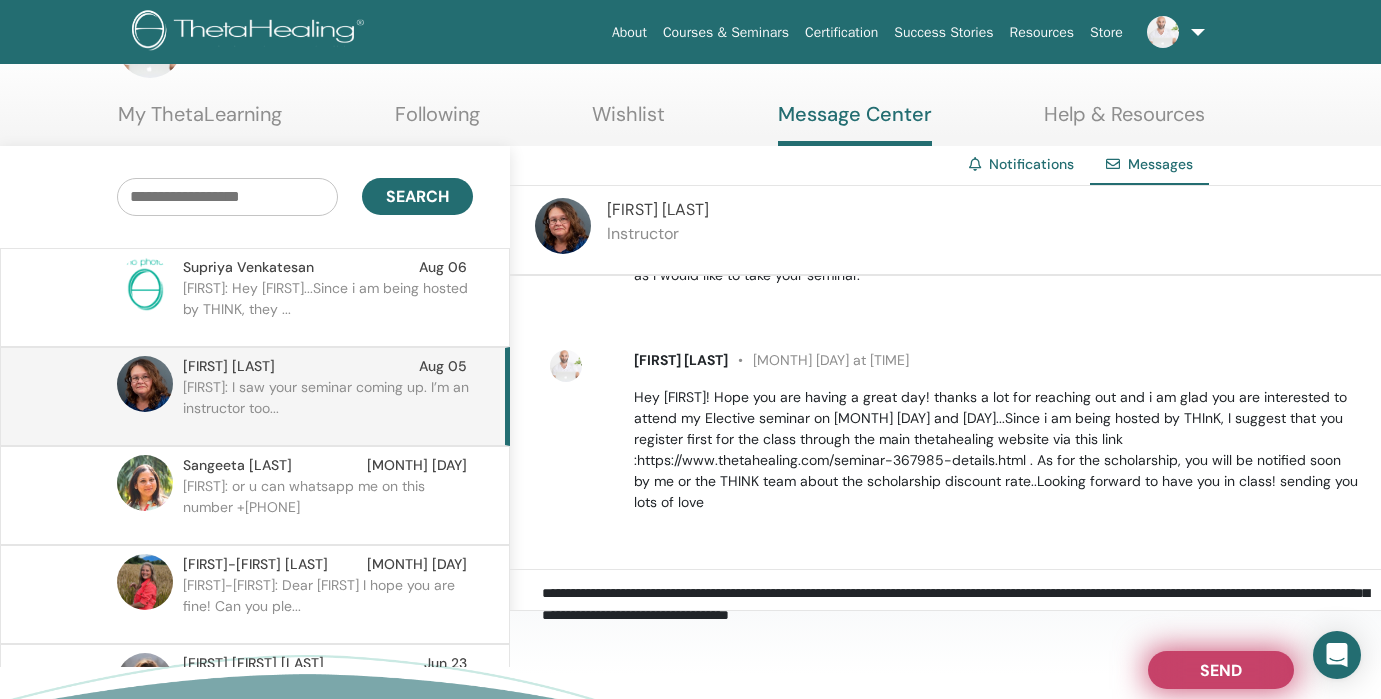 scroll, scrollTop: 0, scrollLeft: 0, axis: both 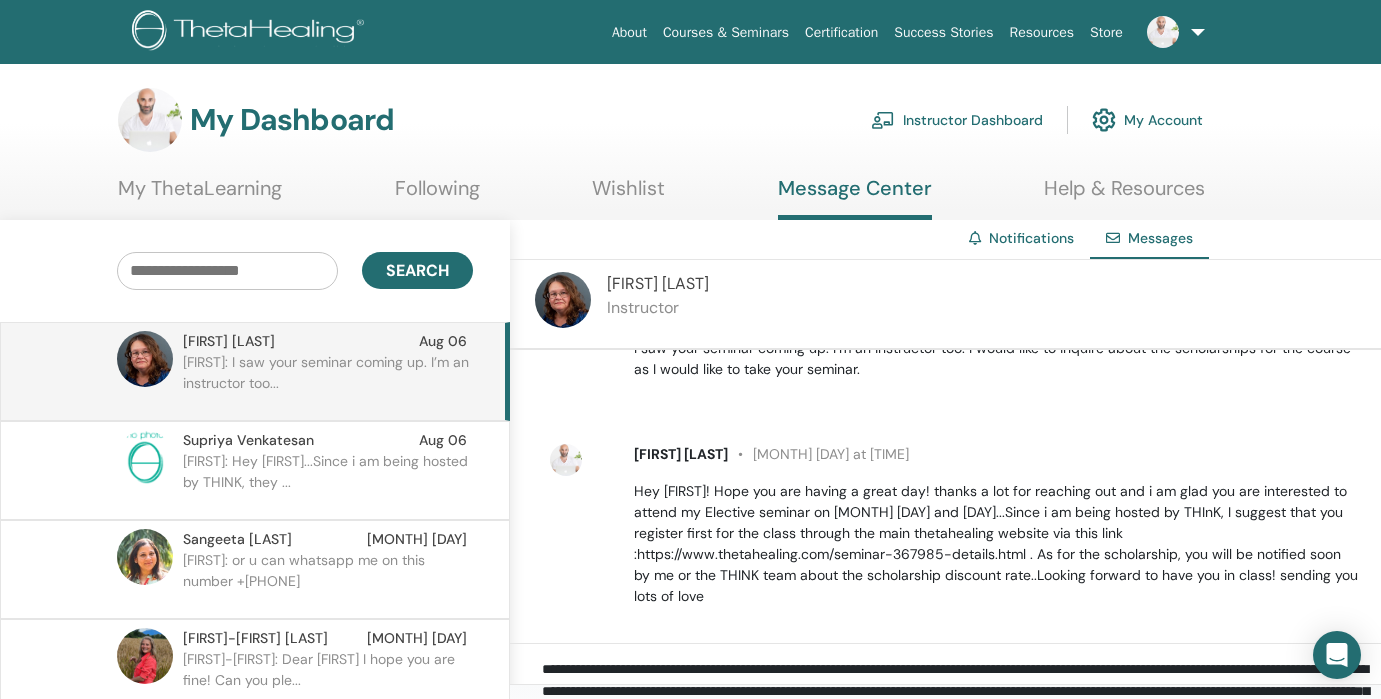 click at bounding box center [1172, 32] 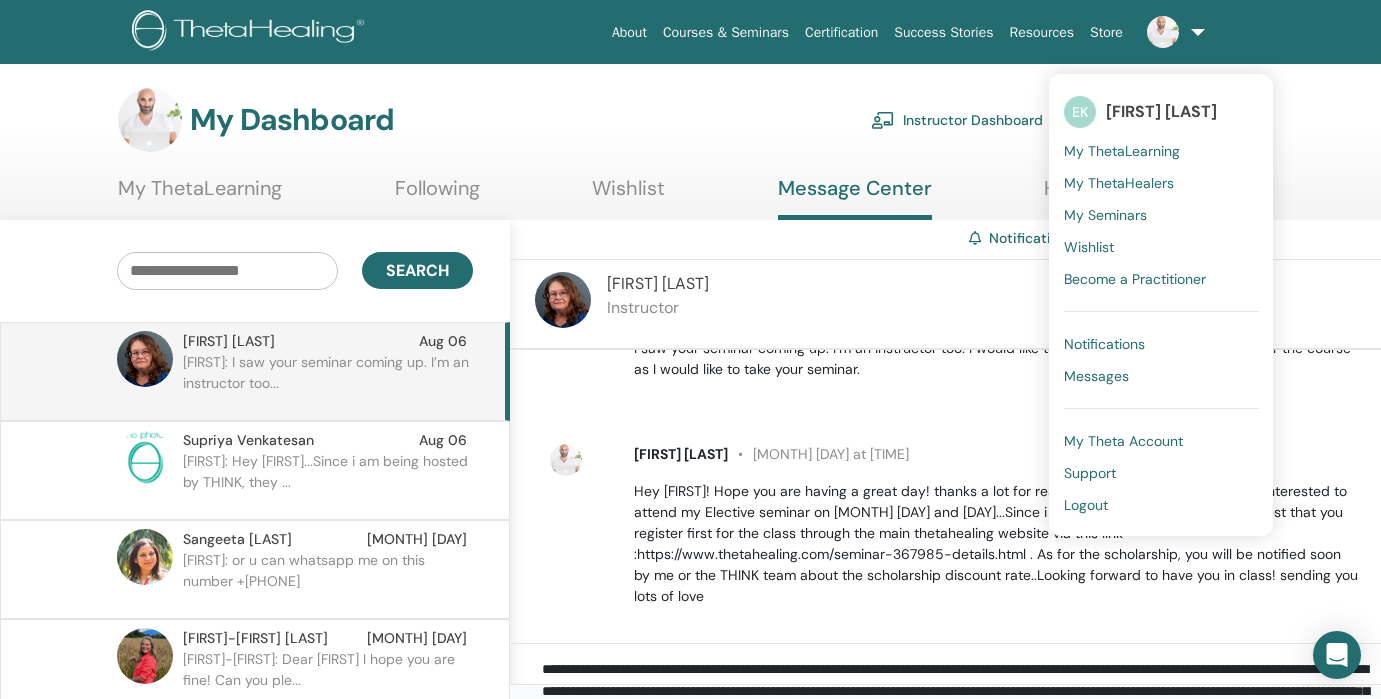 click on "[FIRST] [LAST]" at bounding box center (1161, 111) 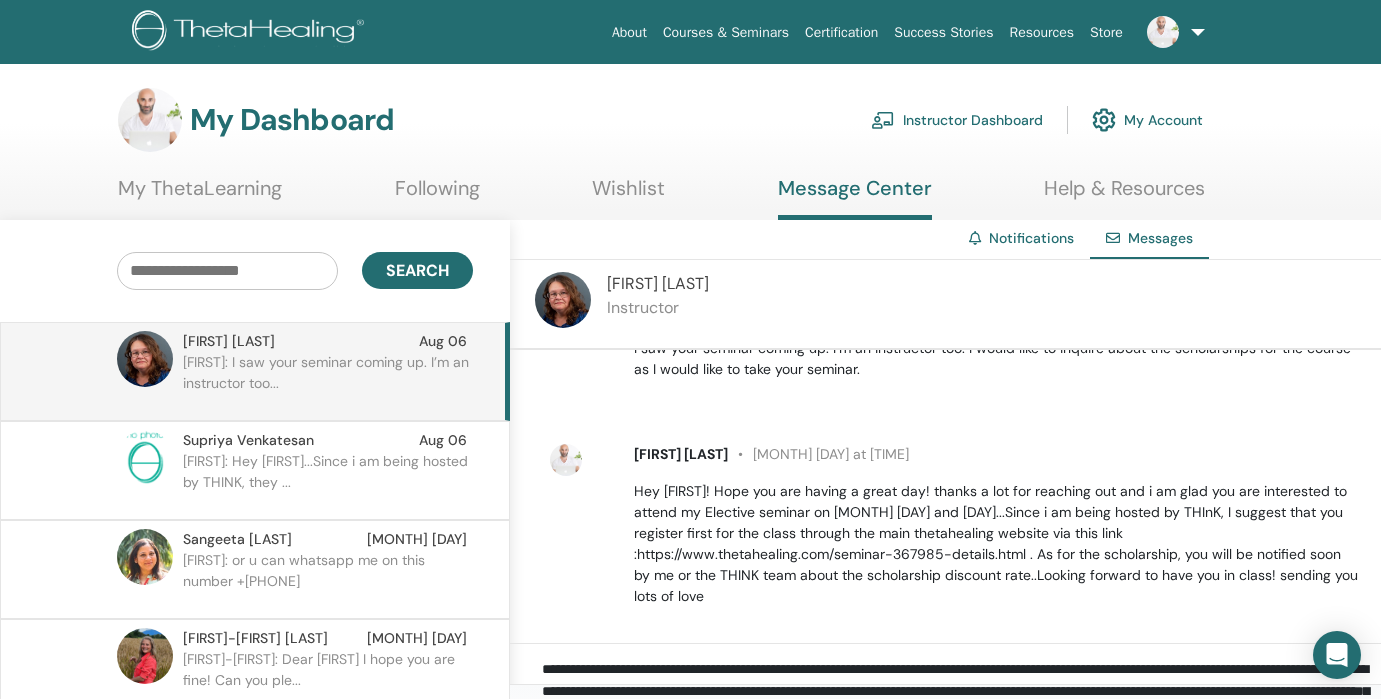 click on "Instructor Dashboard" at bounding box center [957, 120] 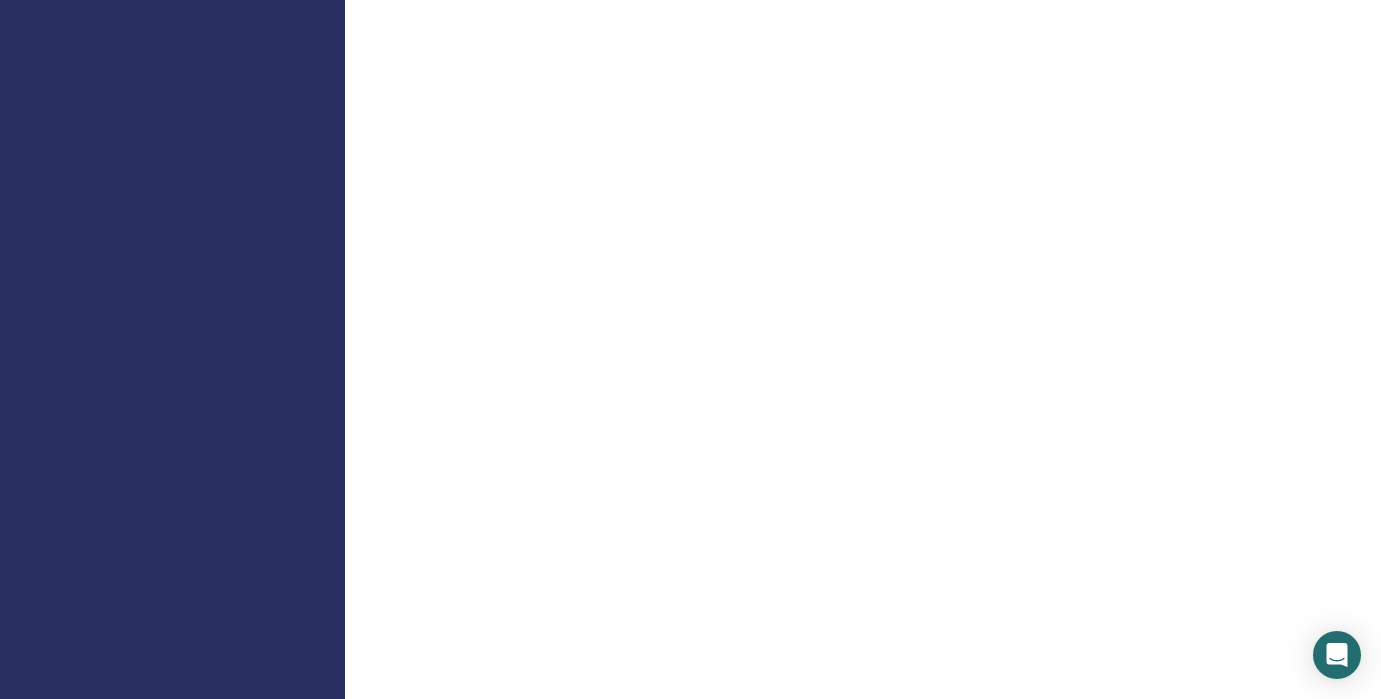 scroll, scrollTop: 0, scrollLeft: 0, axis: both 